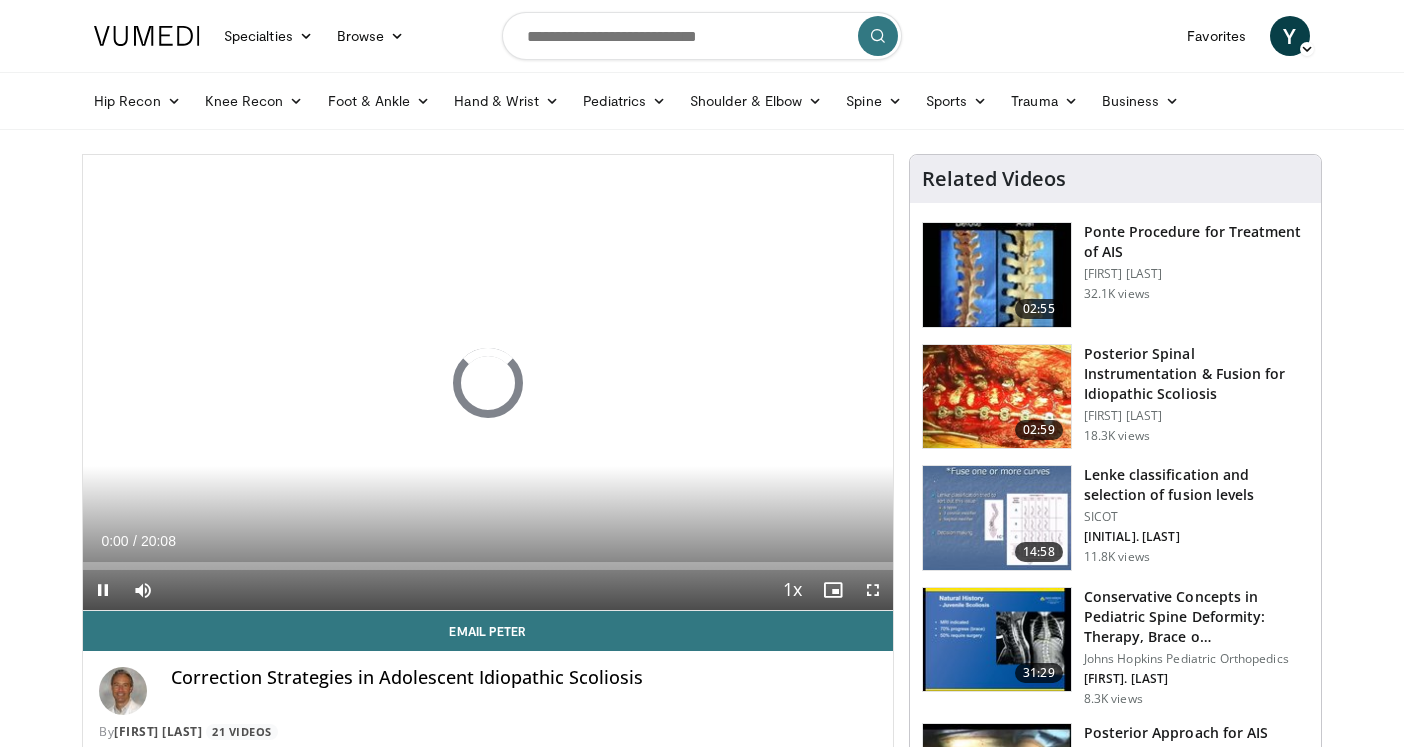 scroll, scrollTop: 0, scrollLeft: 0, axis: both 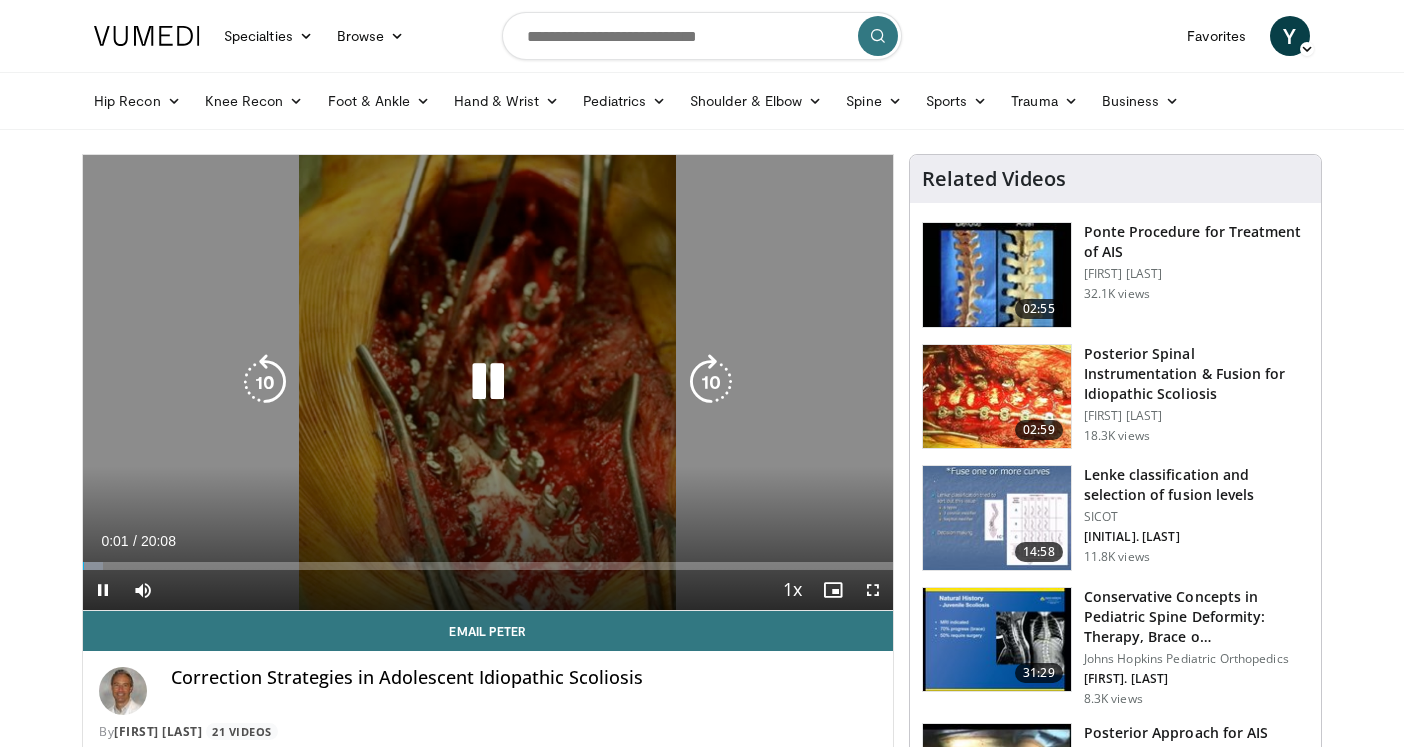 click at bounding box center (488, 382) 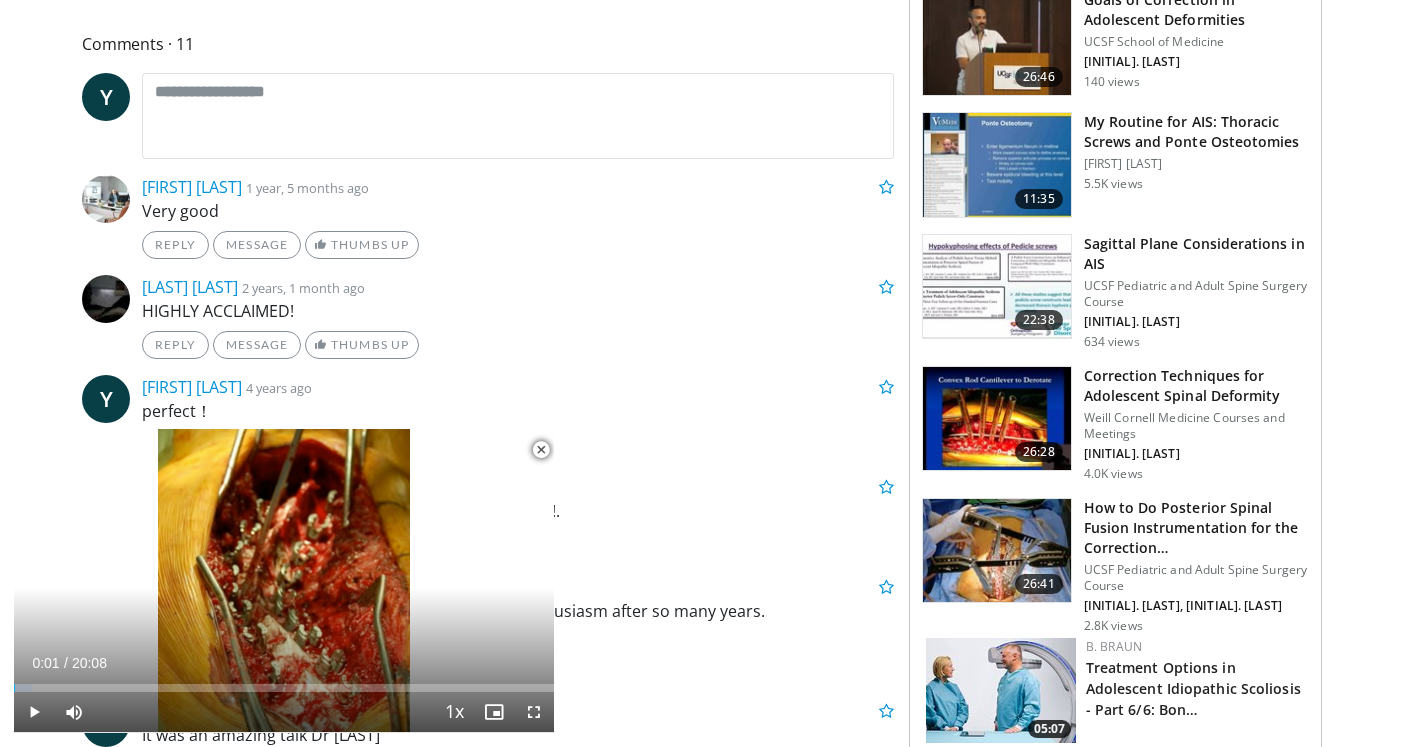 scroll, scrollTop: 855, scrollLeft: 0, axis: vertical 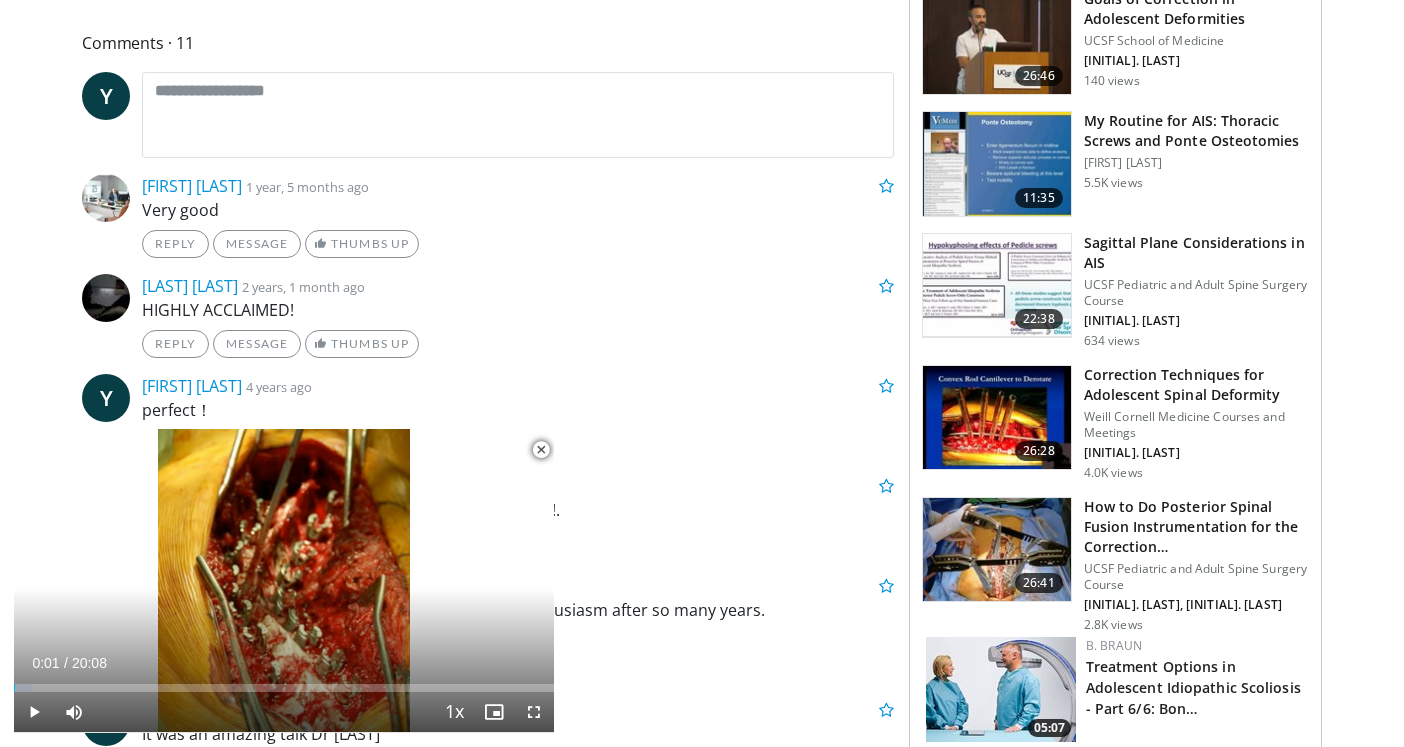 click at bounding box center (997, 550) 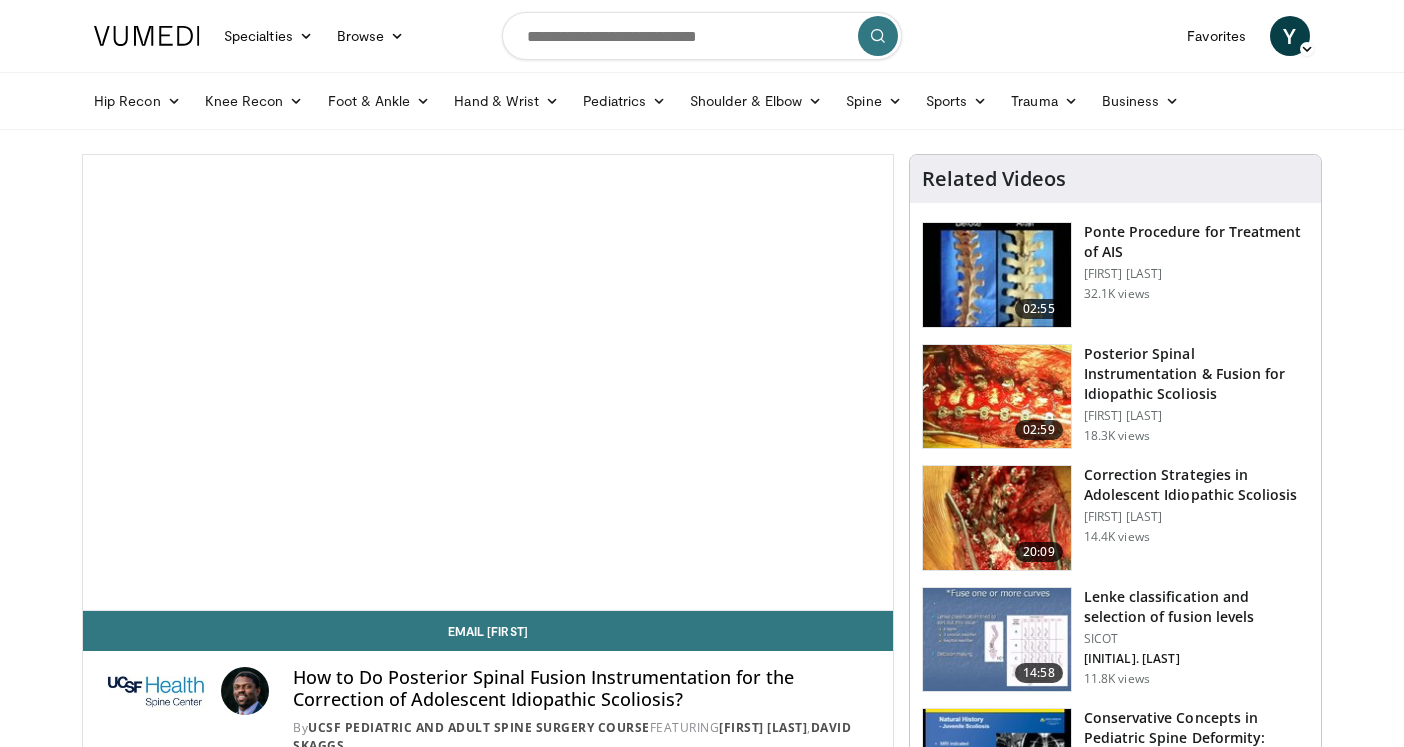 scroll, scrollTop: 0, scrollLeft: 0, axis: both 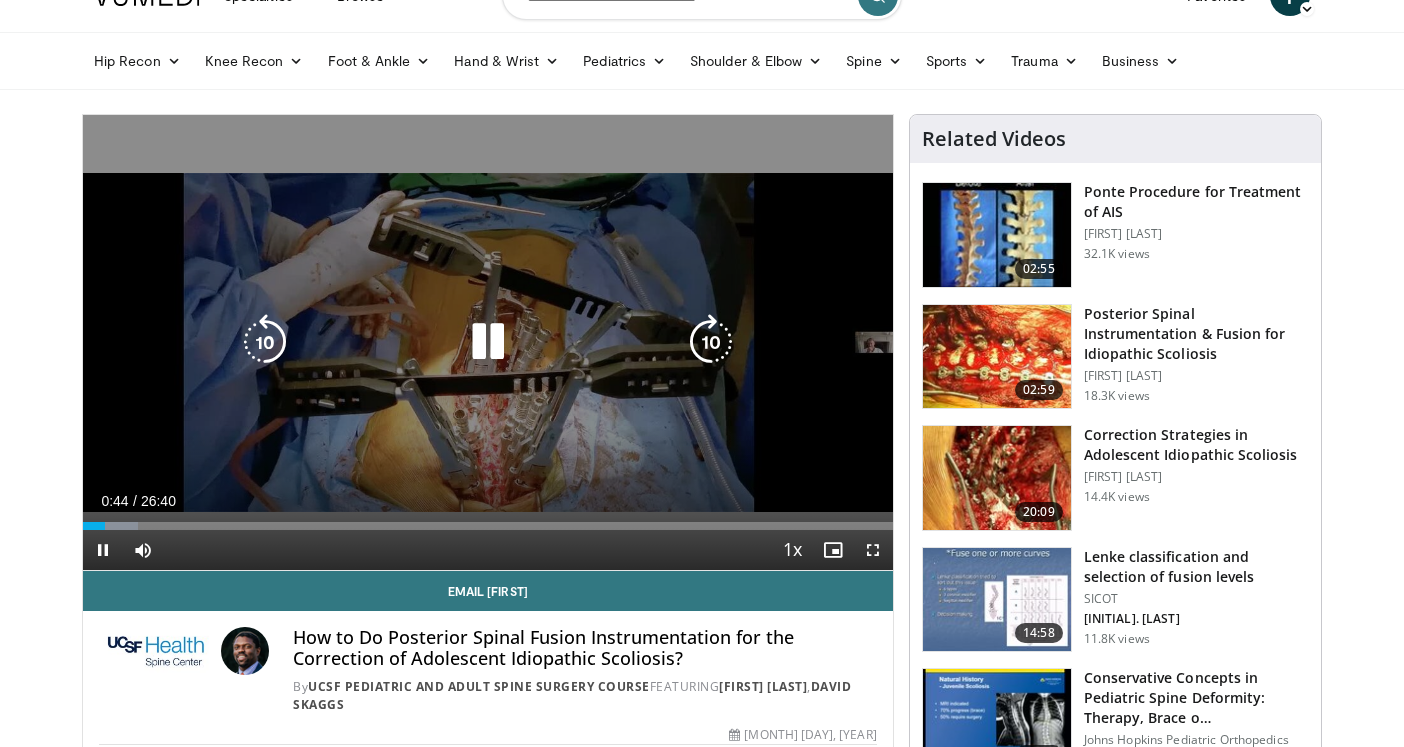 click at bounding box center (488, 342) 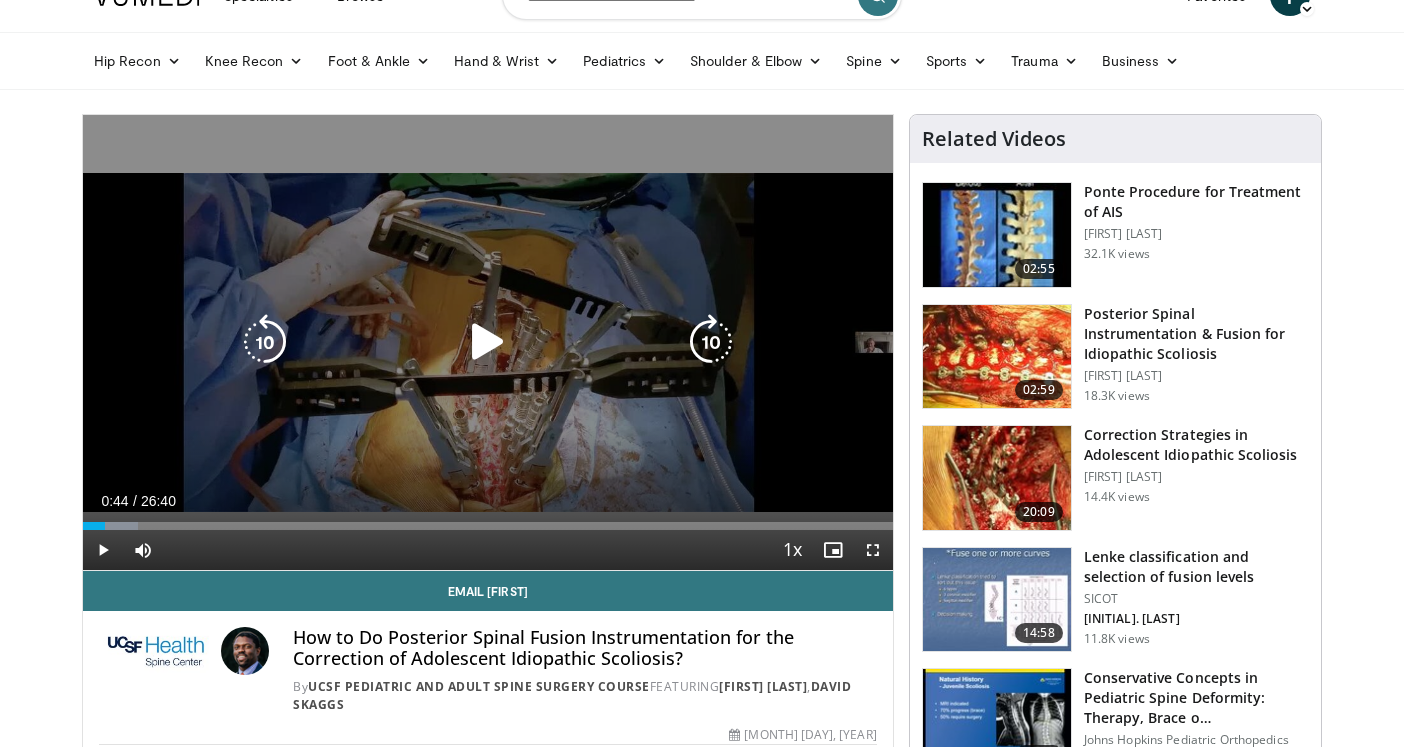 click at bounding box center (488, 342) 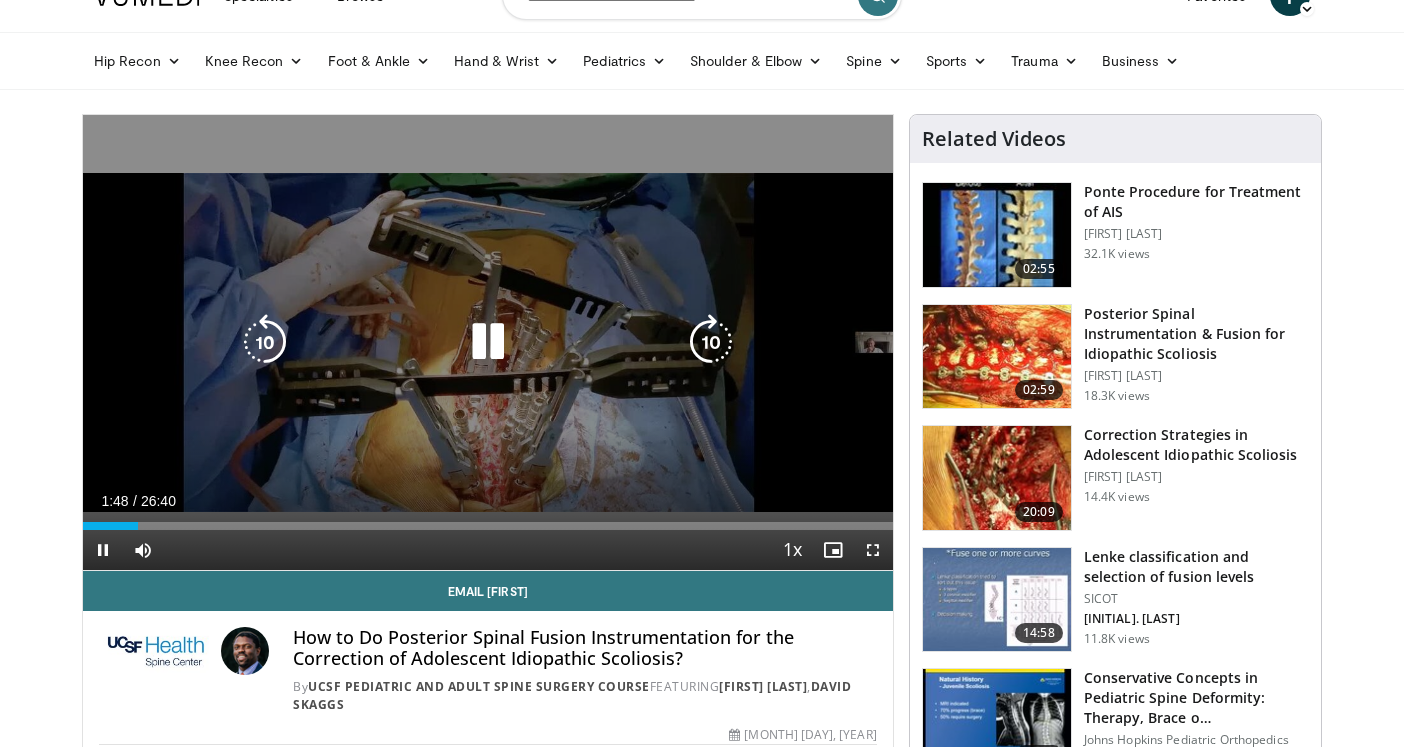 click at bounding box center (488, 342) 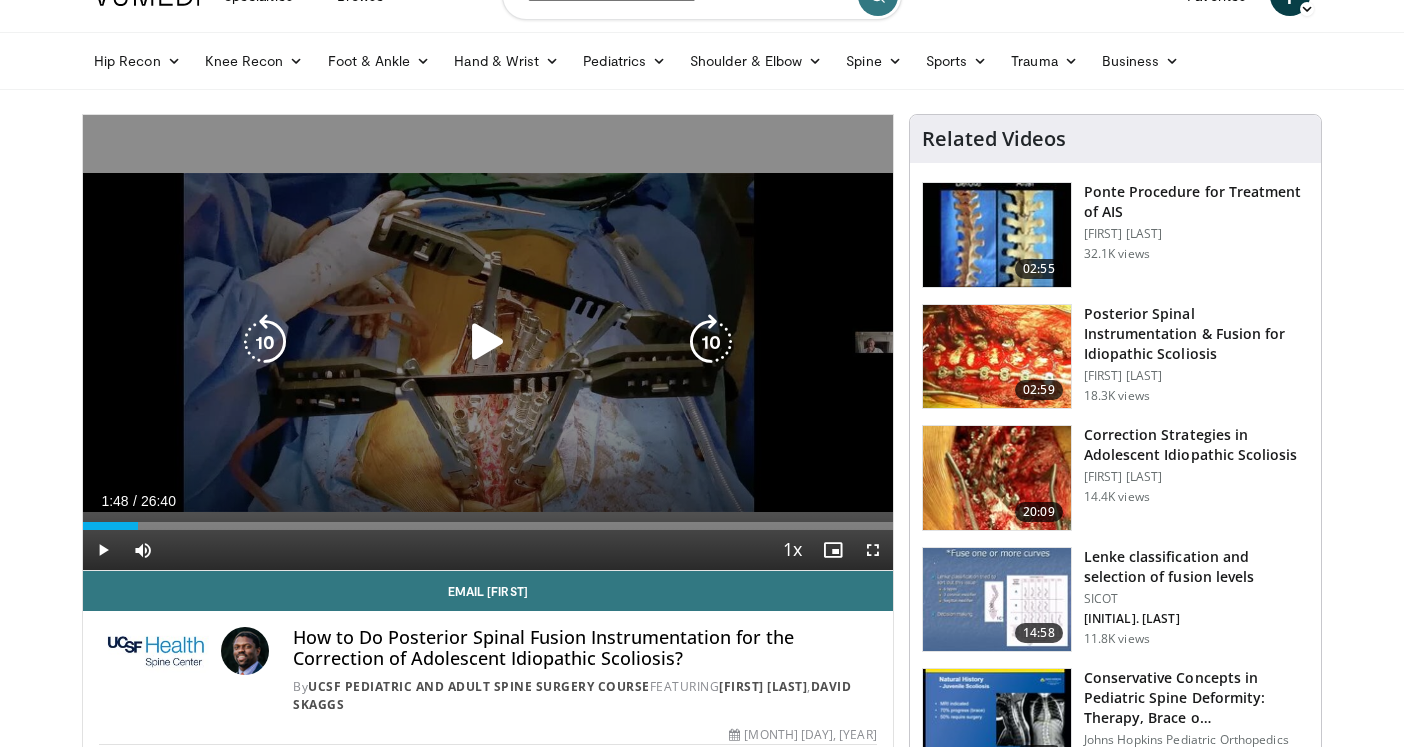 click at bounding box center (488, 342) 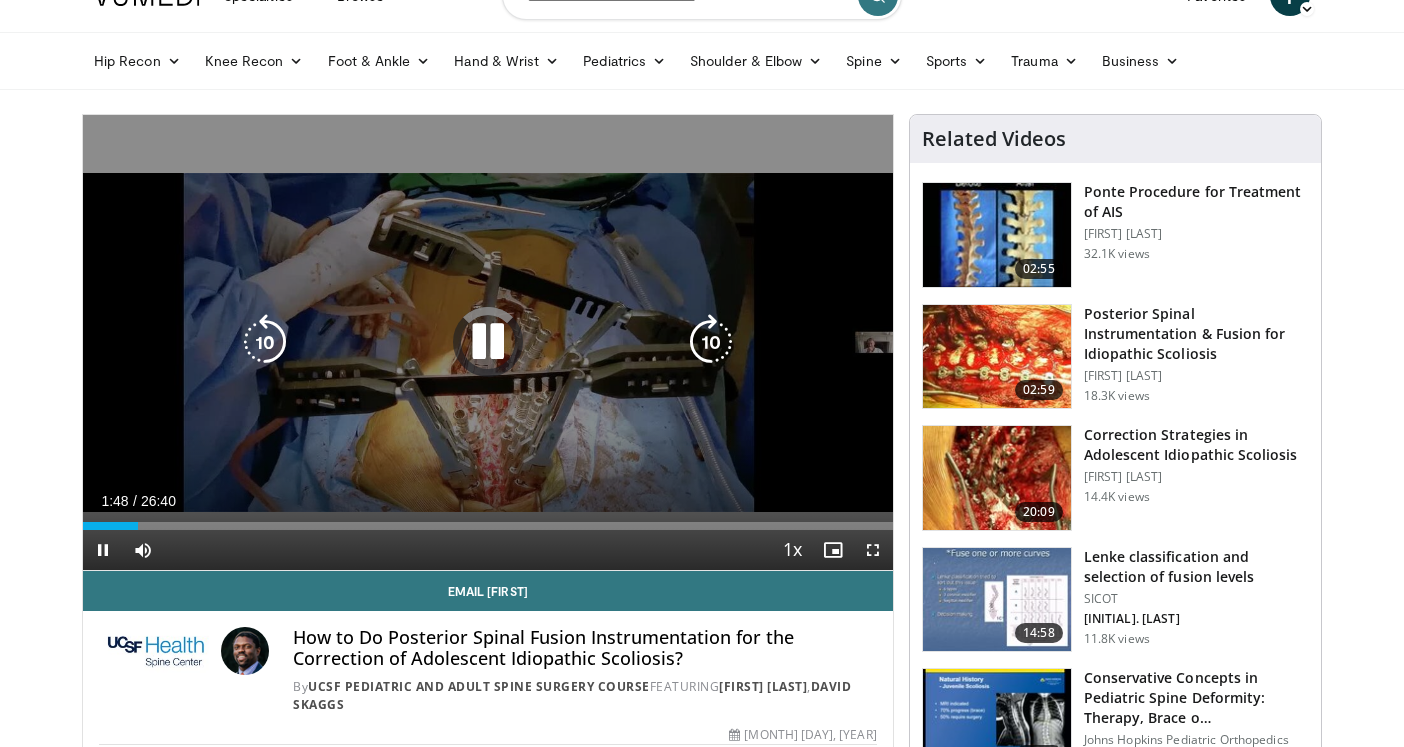 click at bounding box center [488, 342] 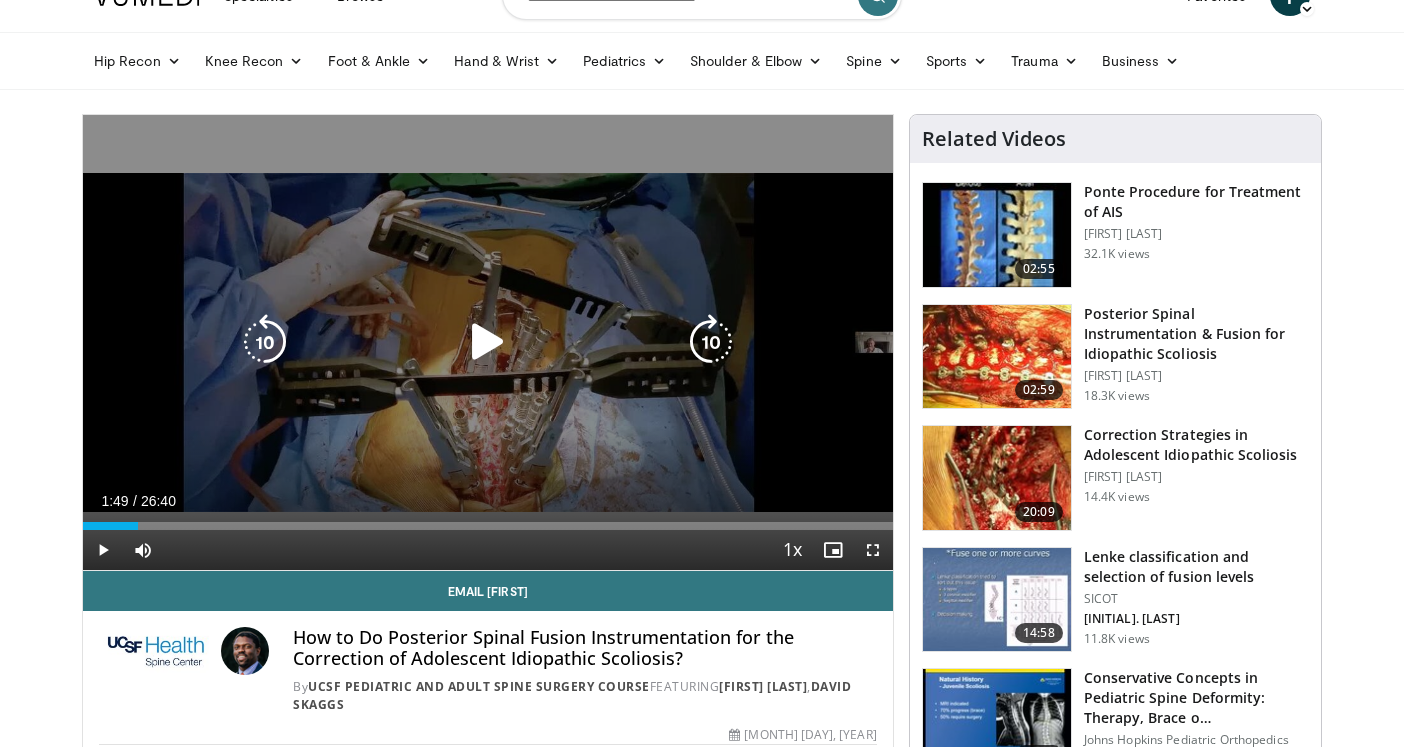 click at bounding box center [488, 342] 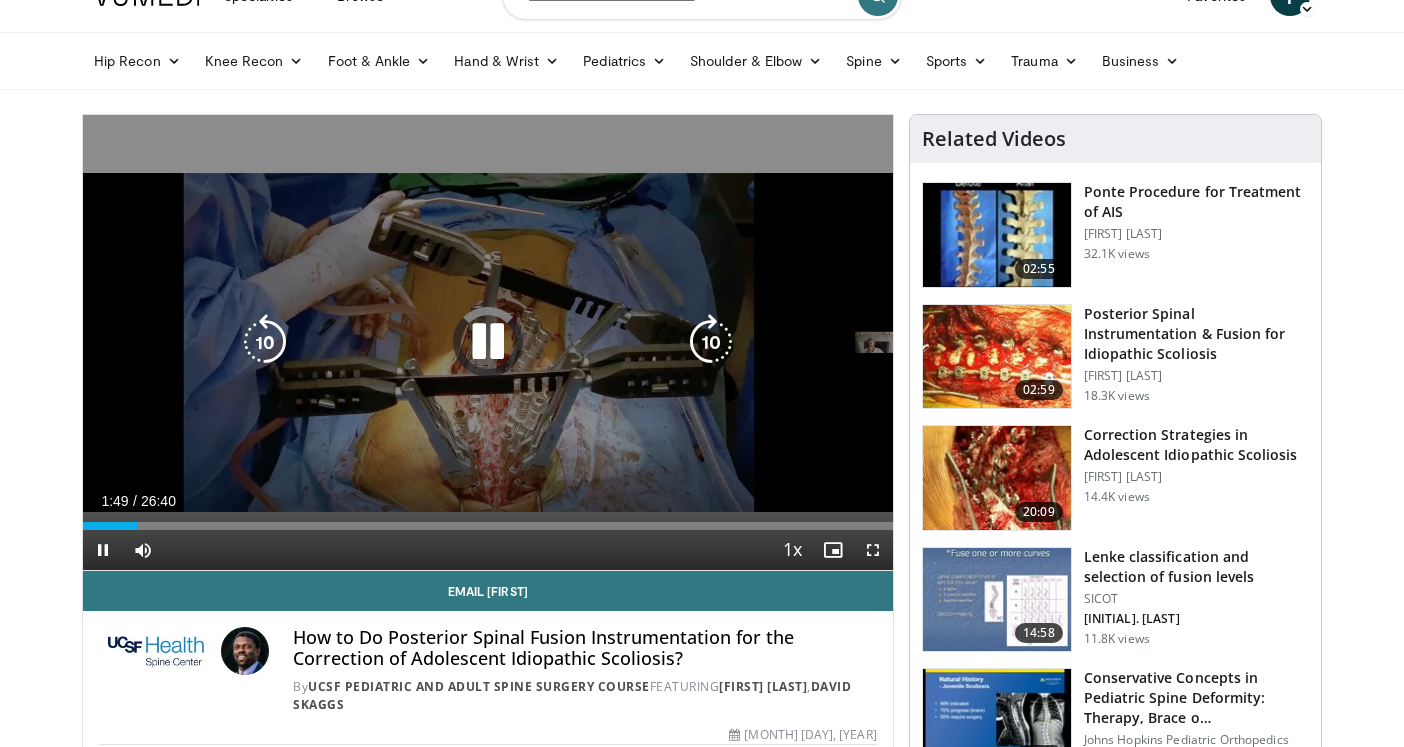 click at bounding box center [488, 342] 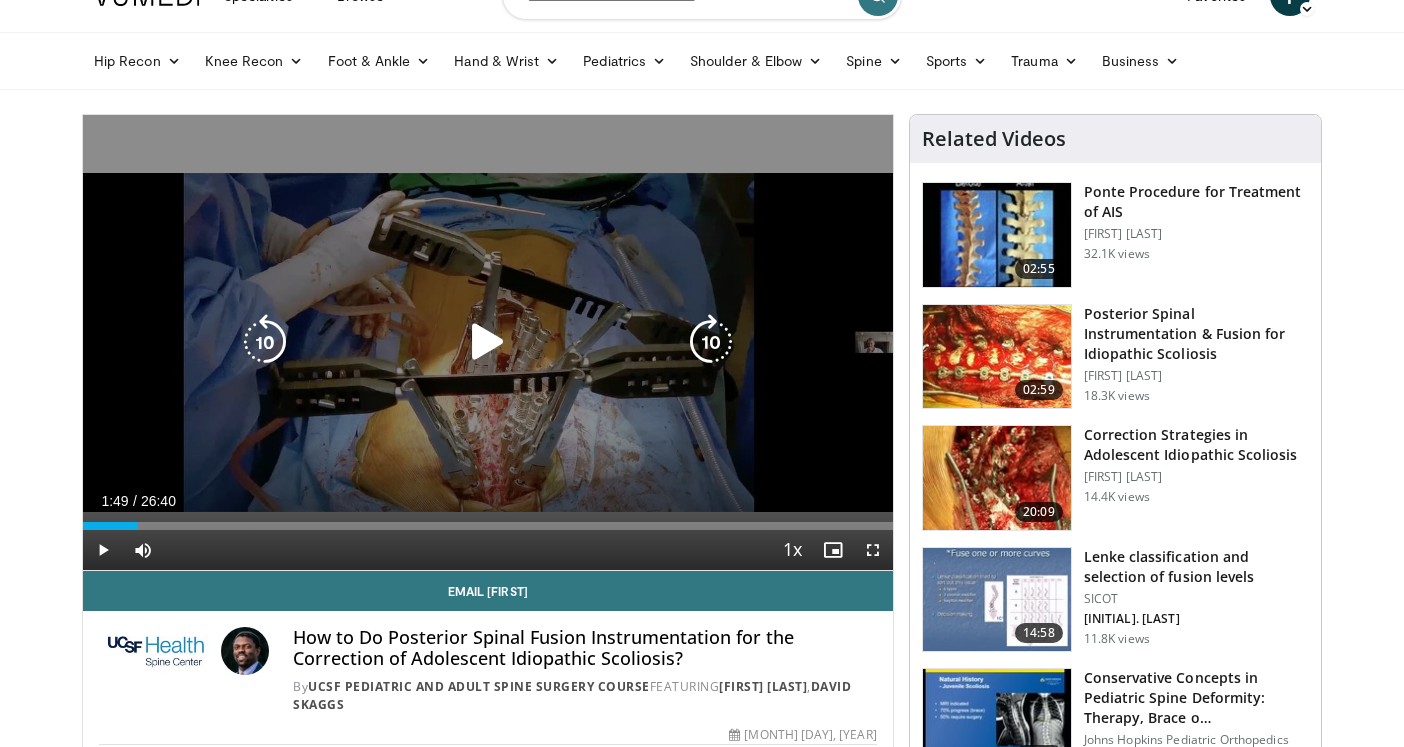 click at bounding box center (488, 342) 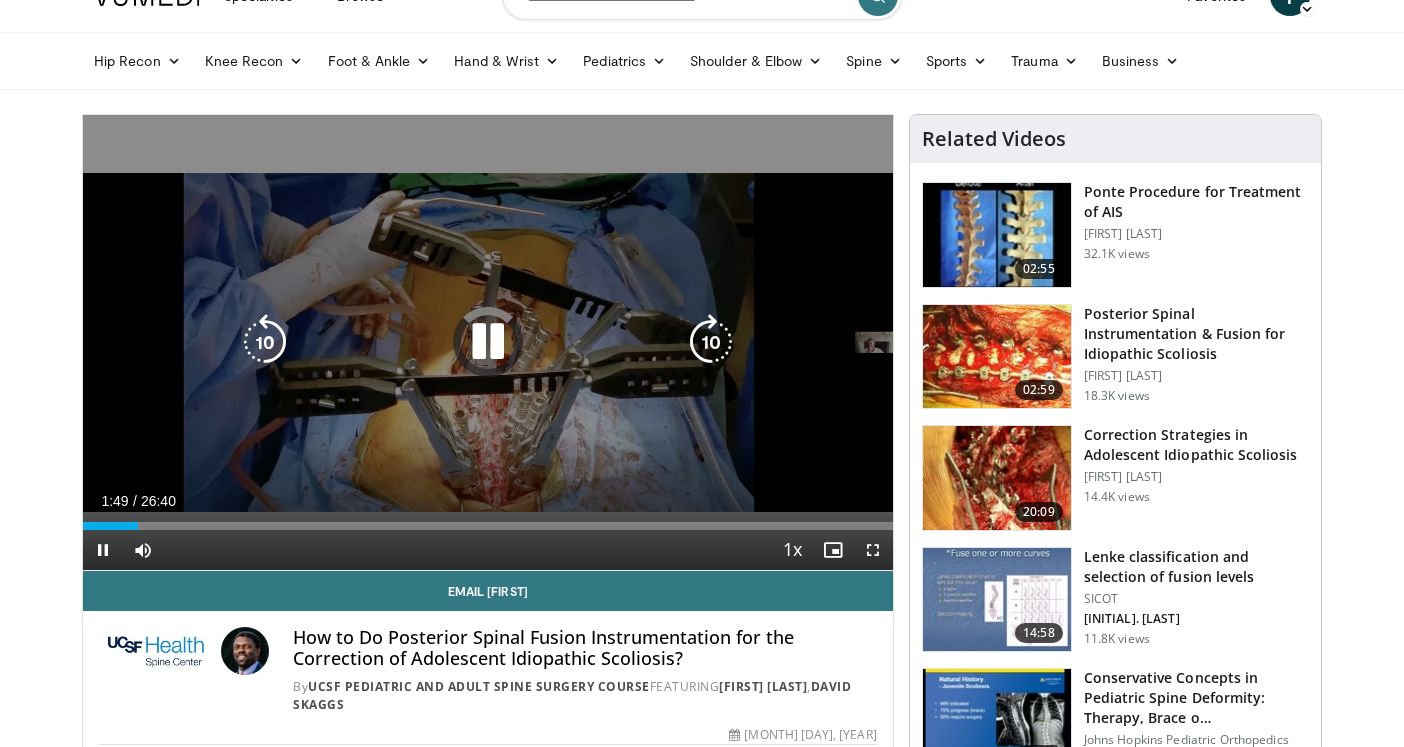 click at bounding box center (488, 342) 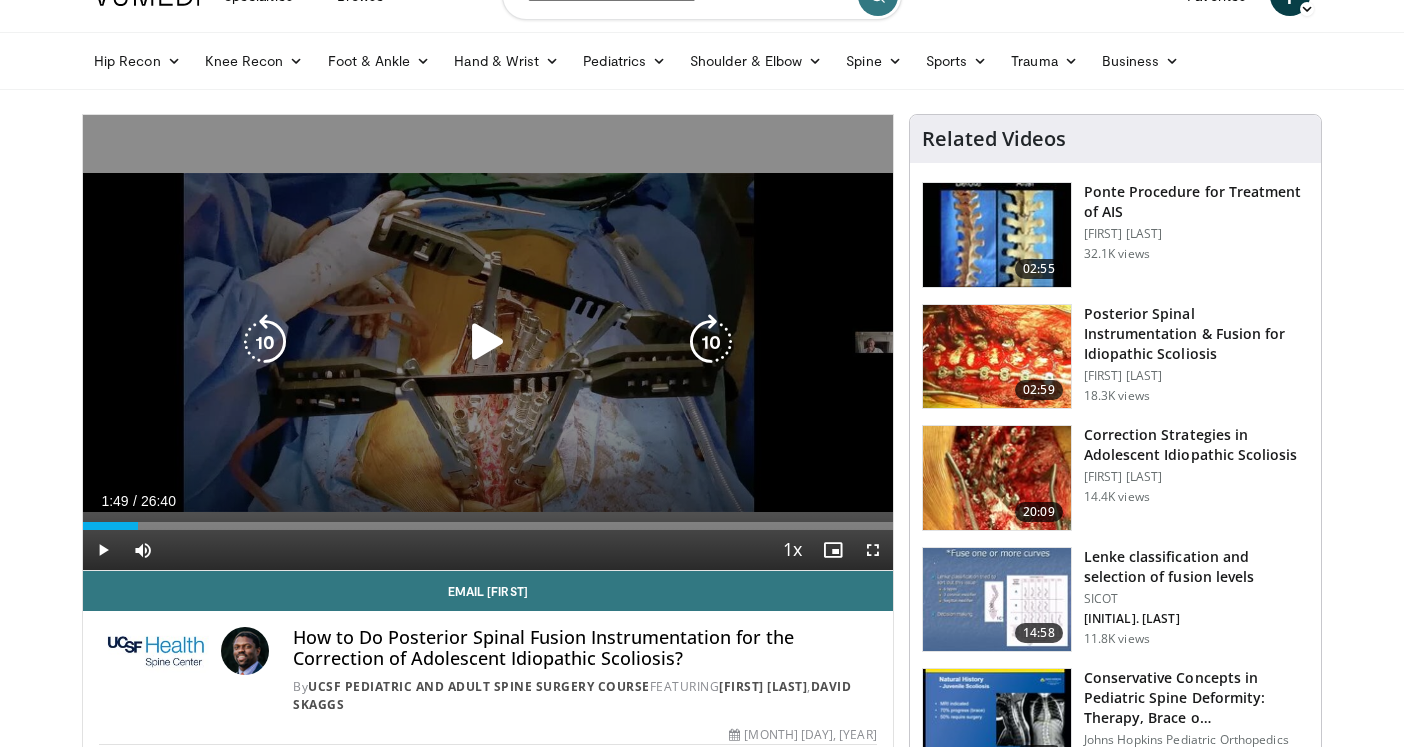 click at bounding box center (488, 342) 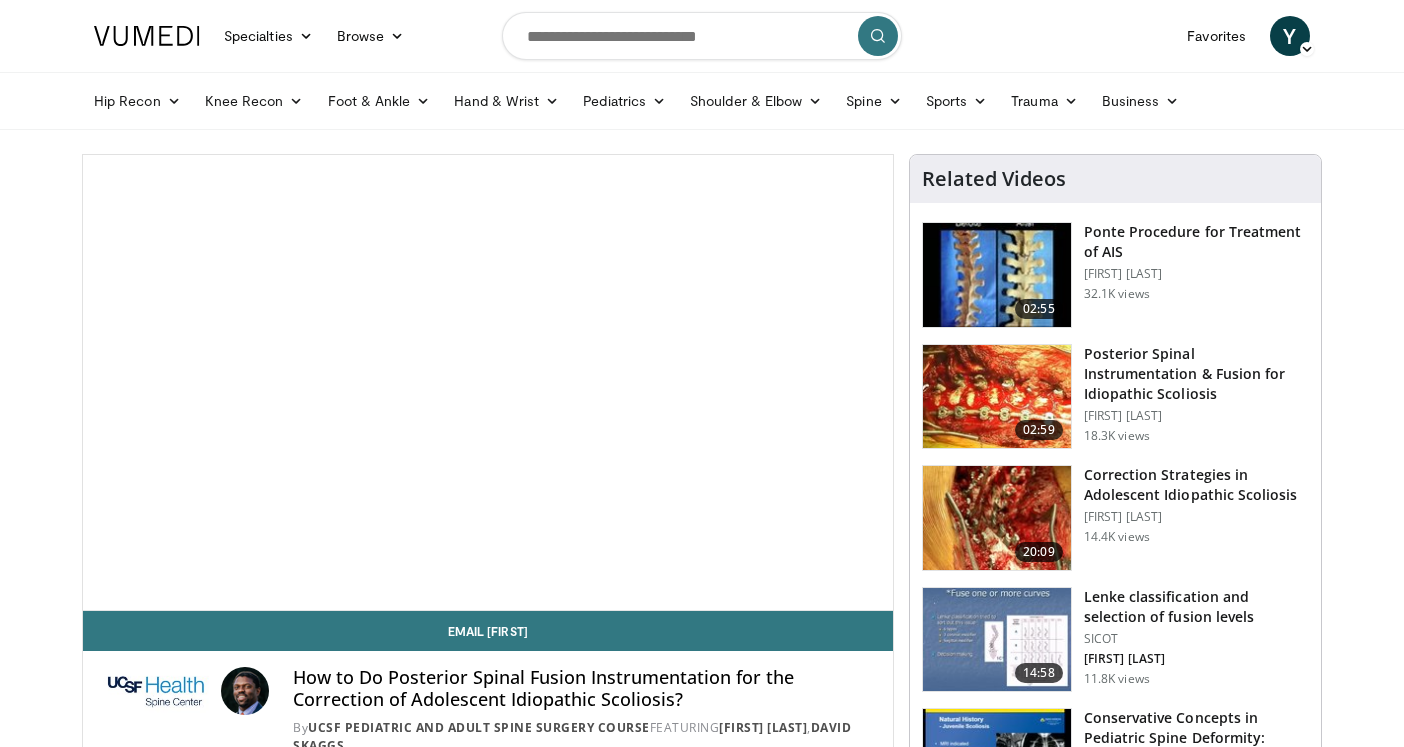 scroll, scrollTop: 0, scrollLeft: 0, axis: both 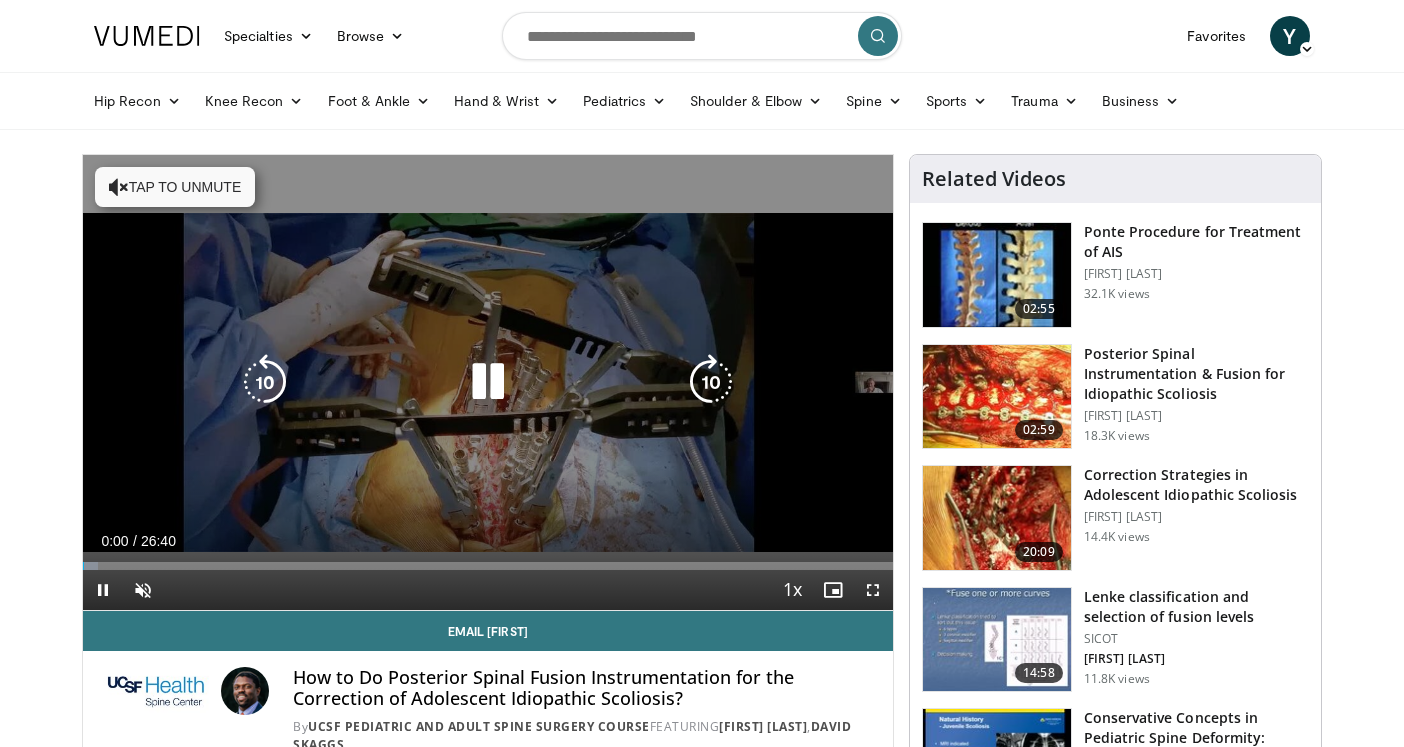 click at bounding box center (711, 382) 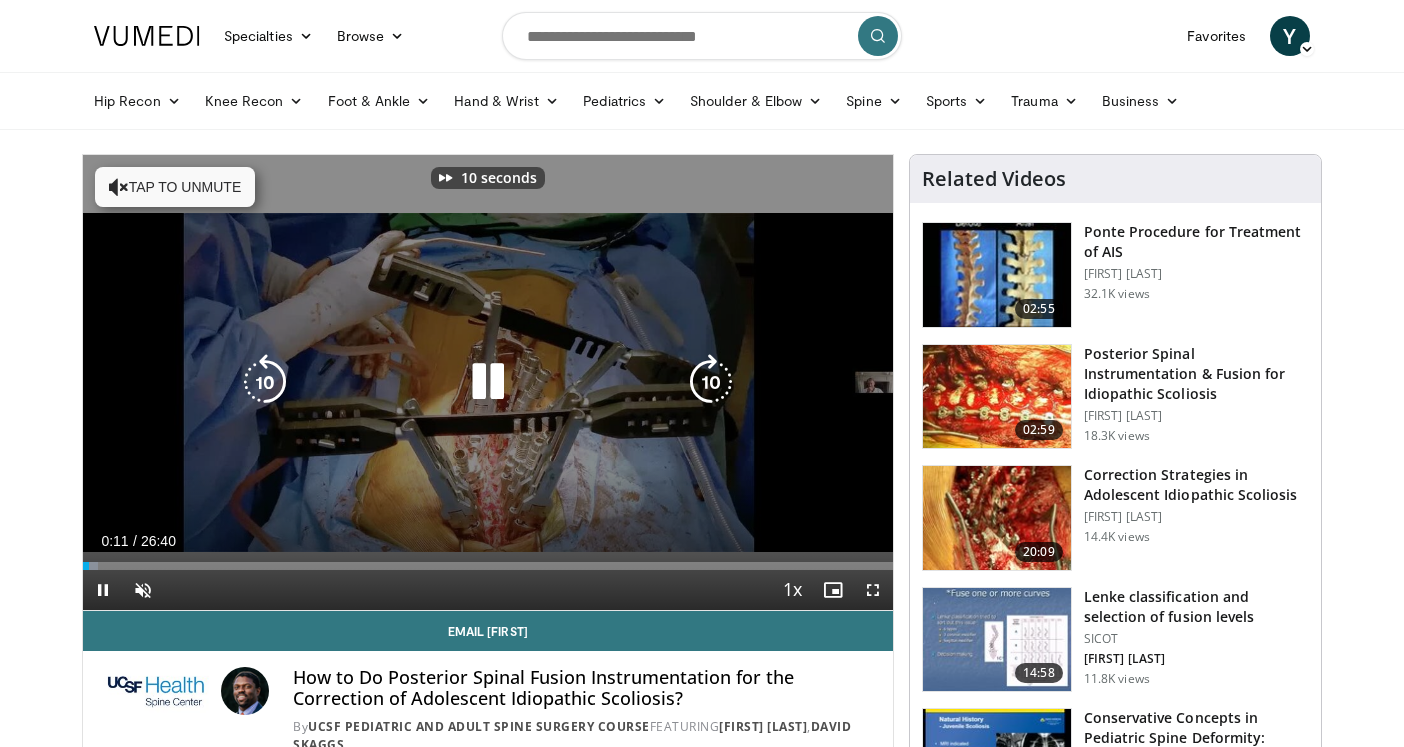click at bounding box center (711, 382) 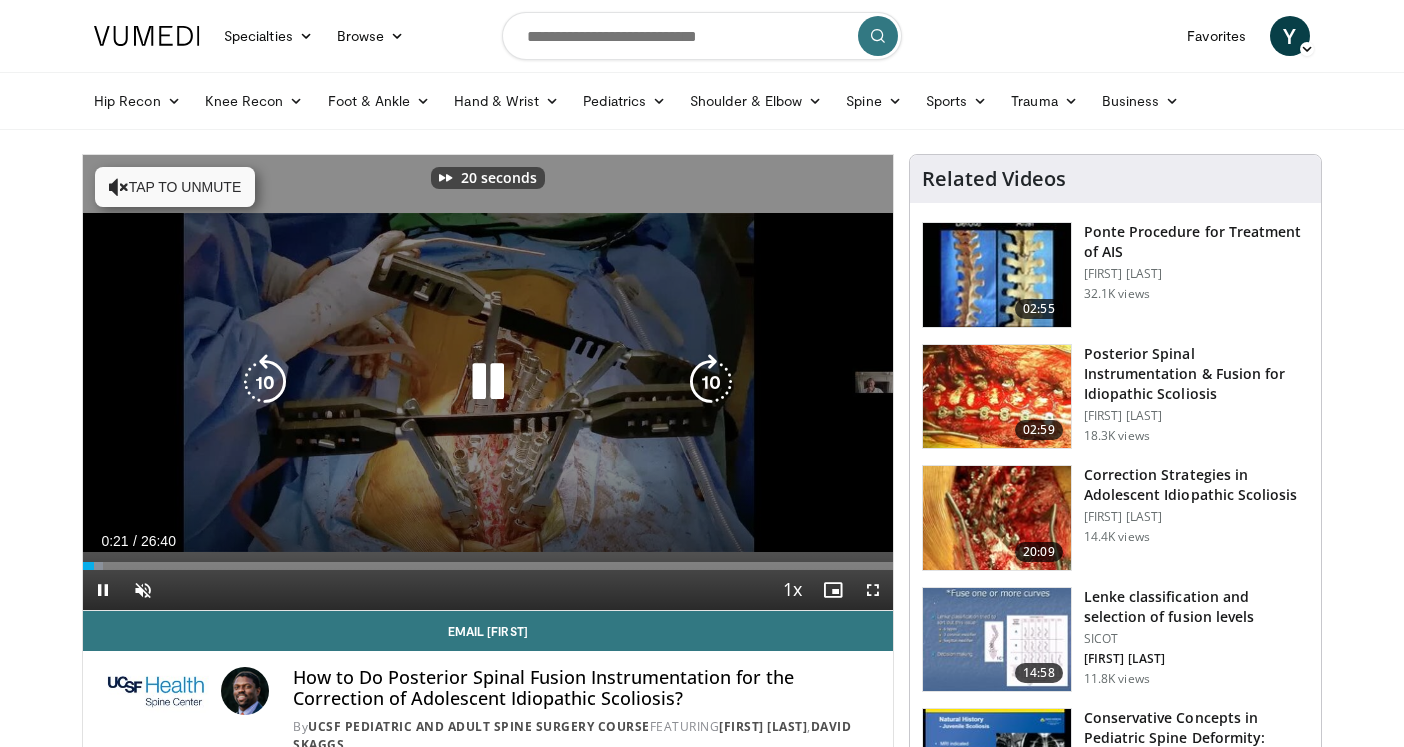 click at bounding box center (711, 382) 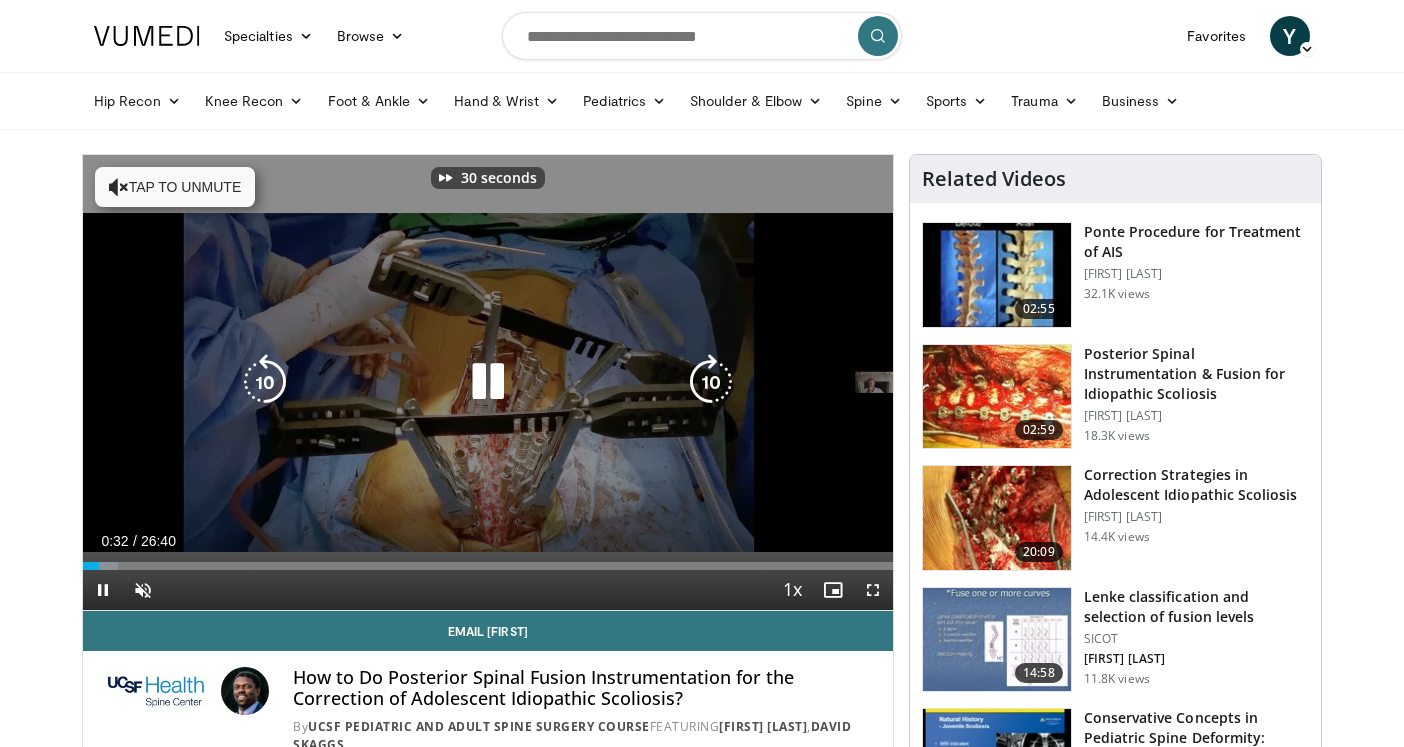 click at bounding box center (711, 382) 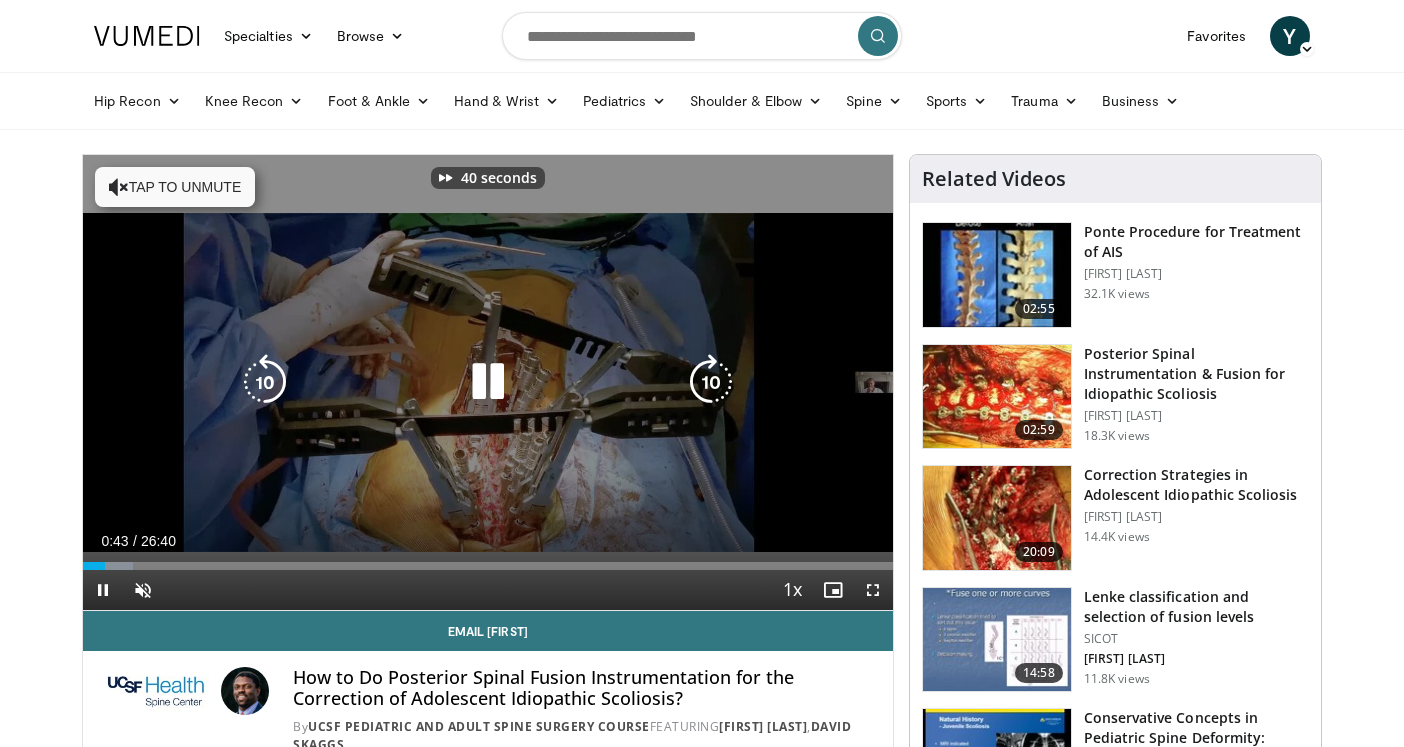 click at bounding box center (488, 382) 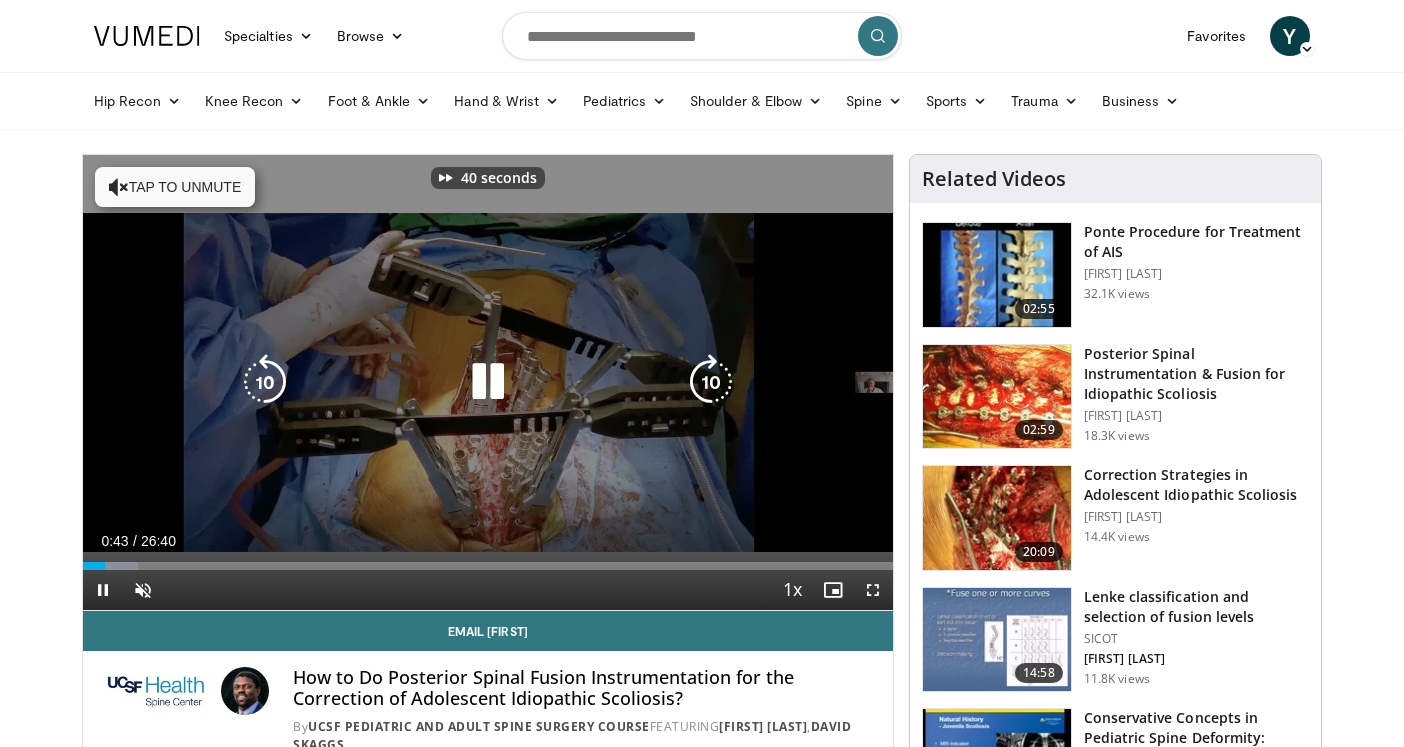 click at bounding box center (711, 382) 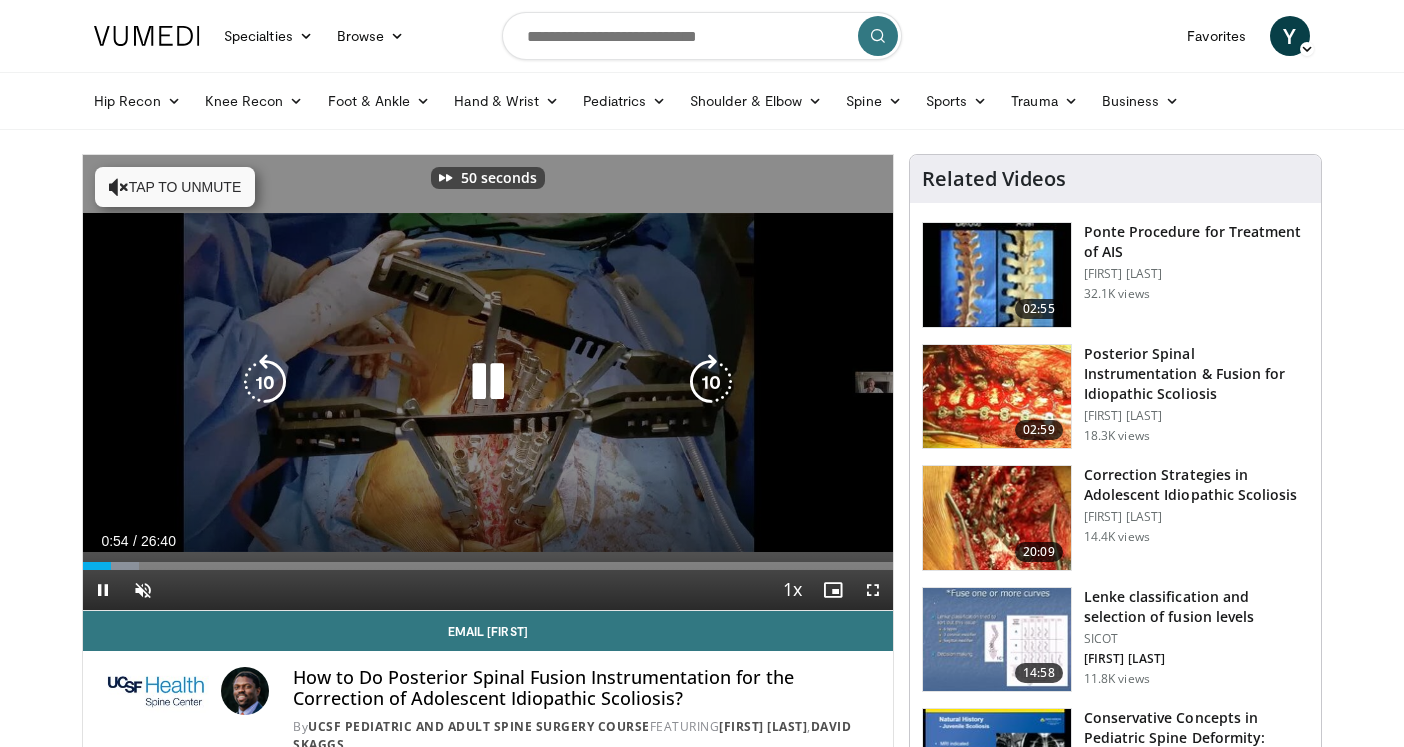 click at bounding box center [488, 382] 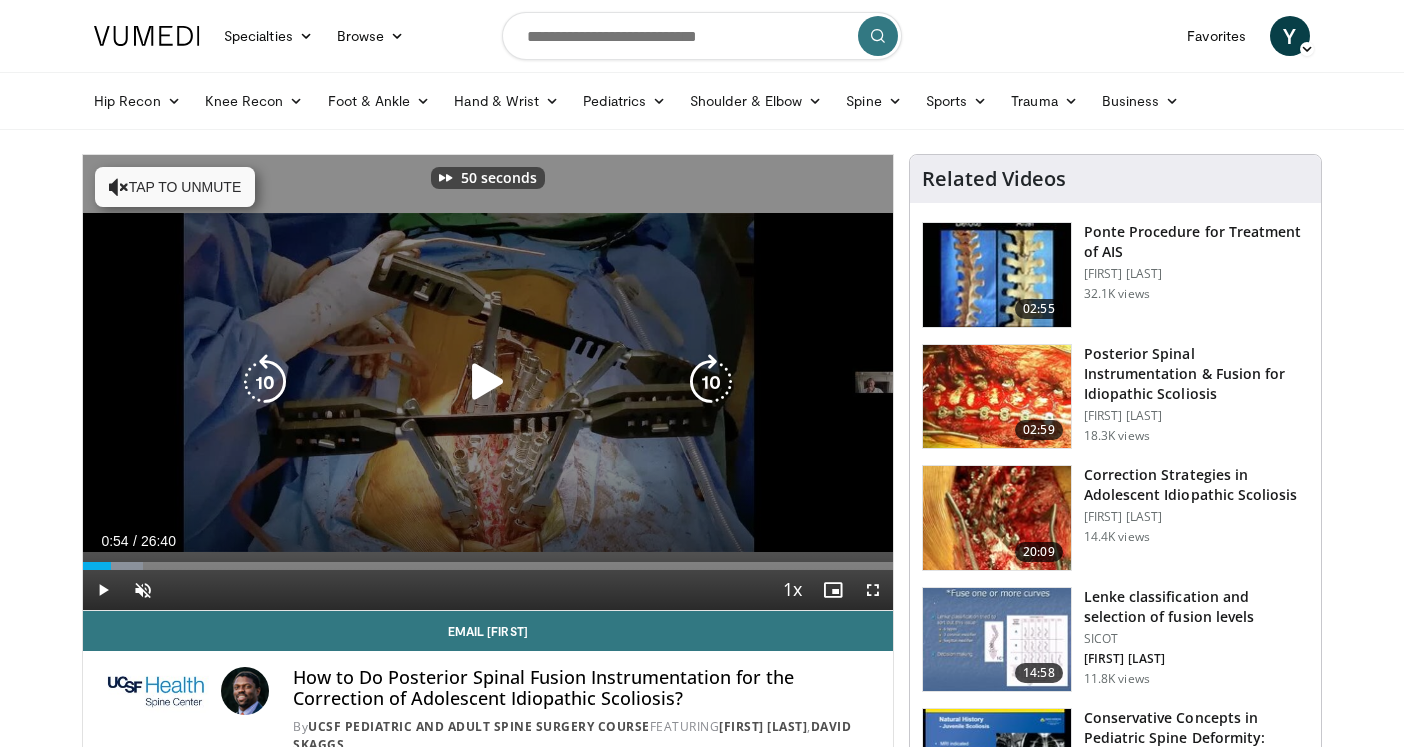 click at bounding box center (488, 382) 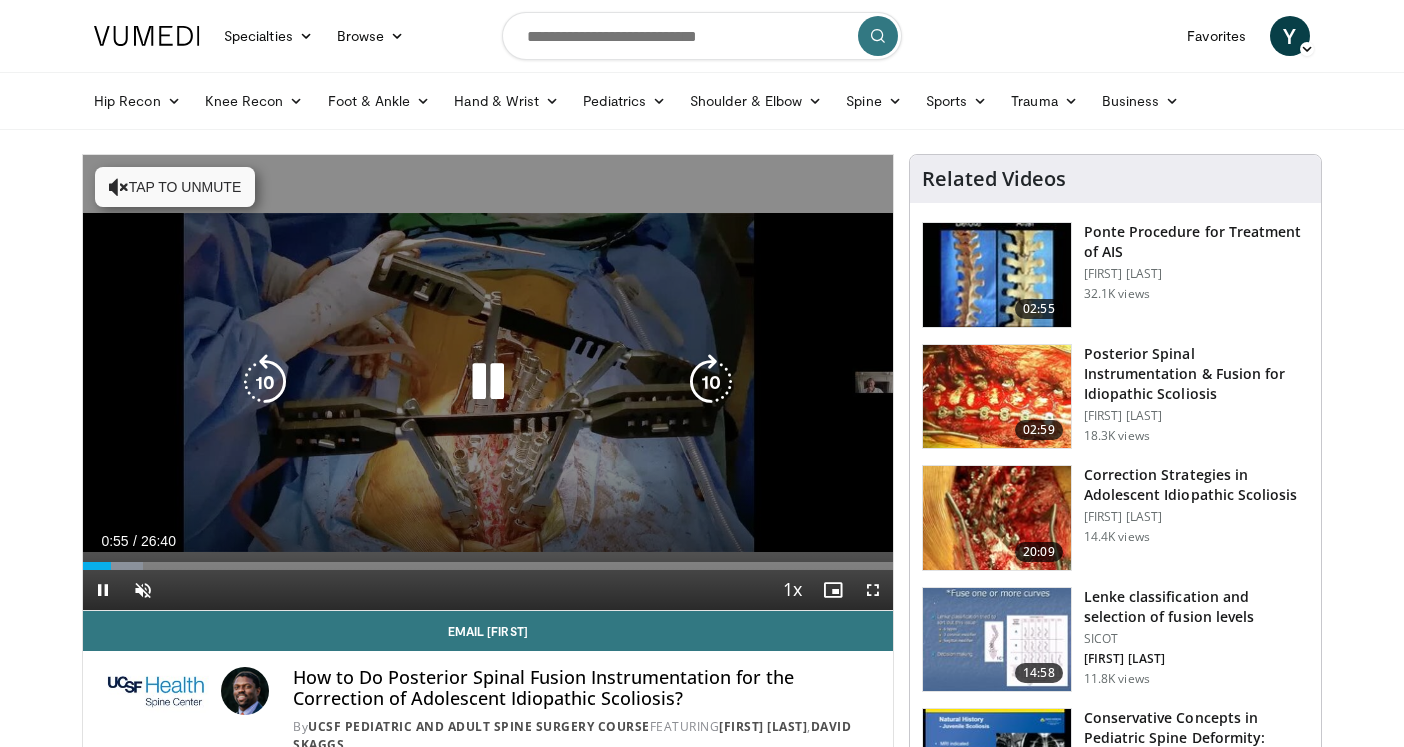 click at bounding box center (265, 382) 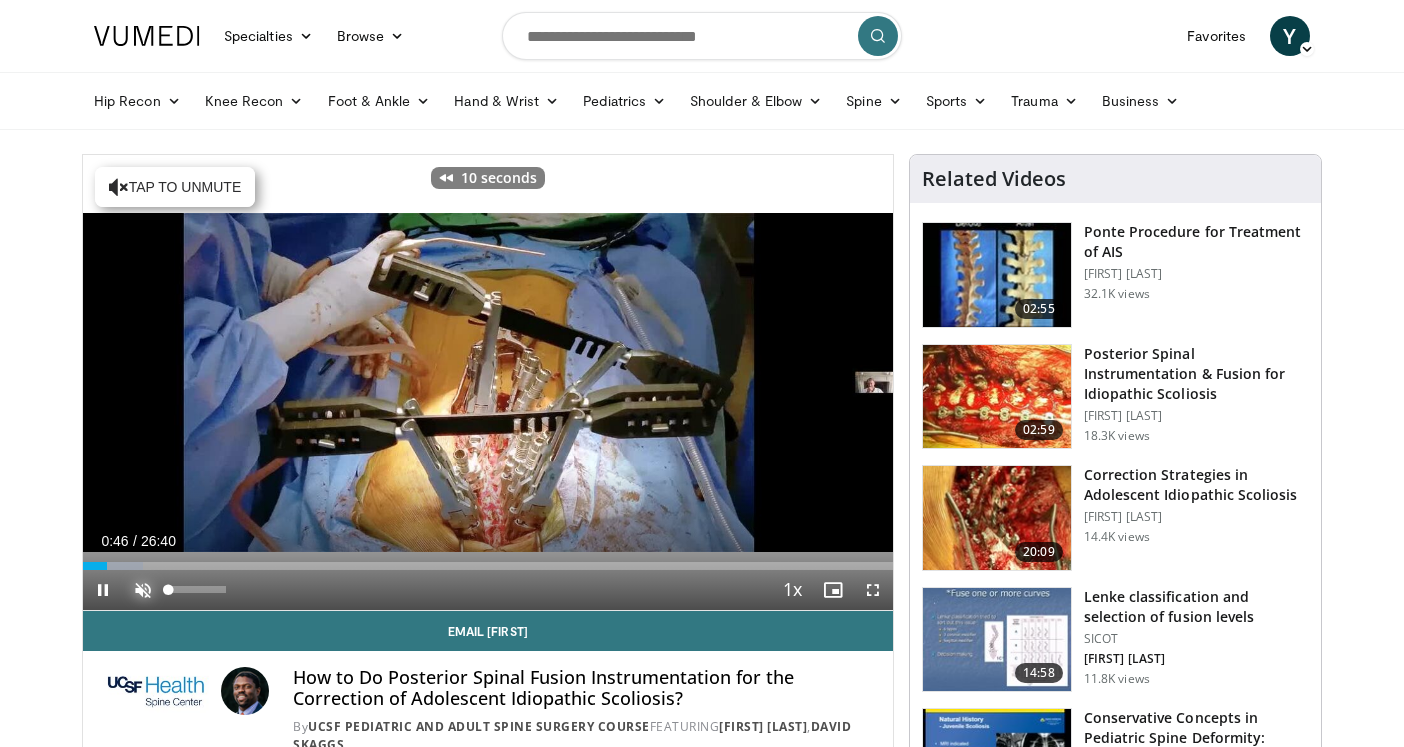 click at bounding box center (143, 590) 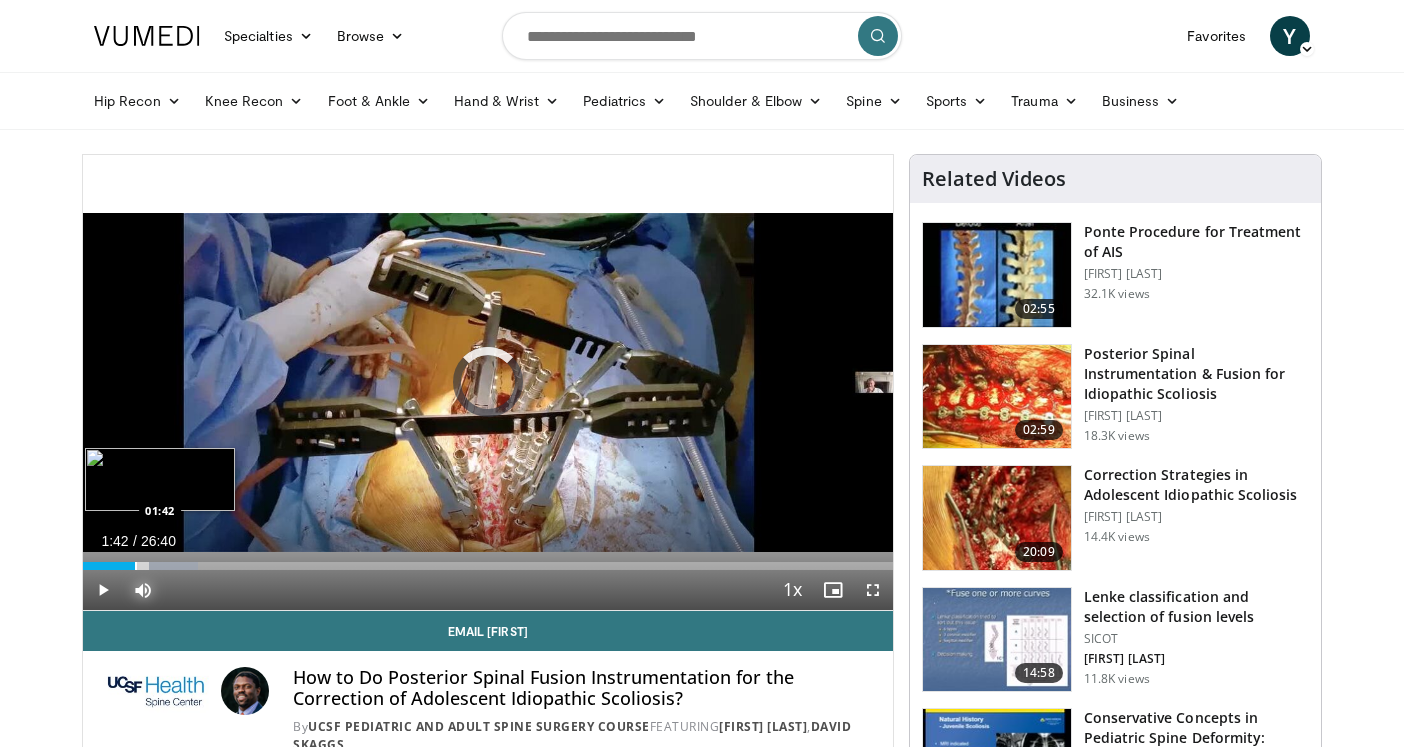 click at bounding box center [136, 566] 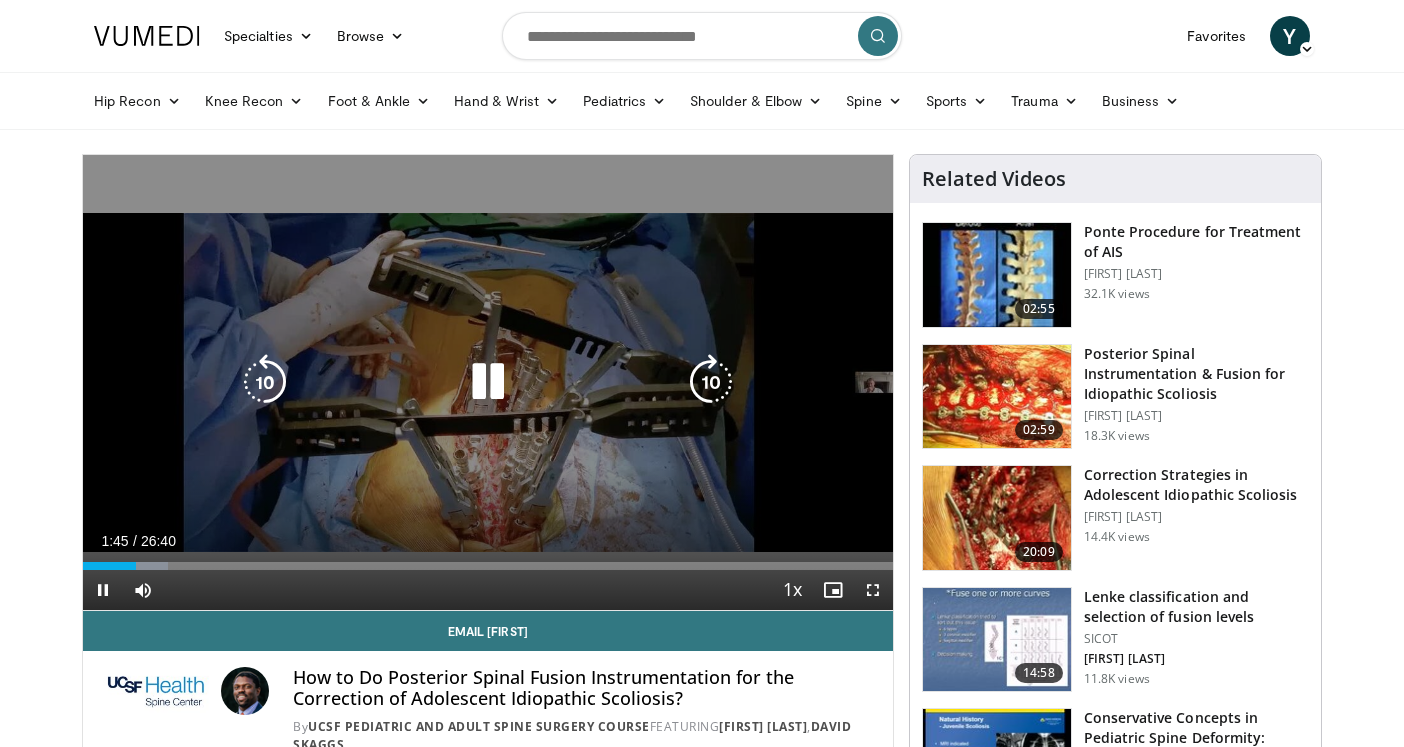 click at bounding box center (488, 382) 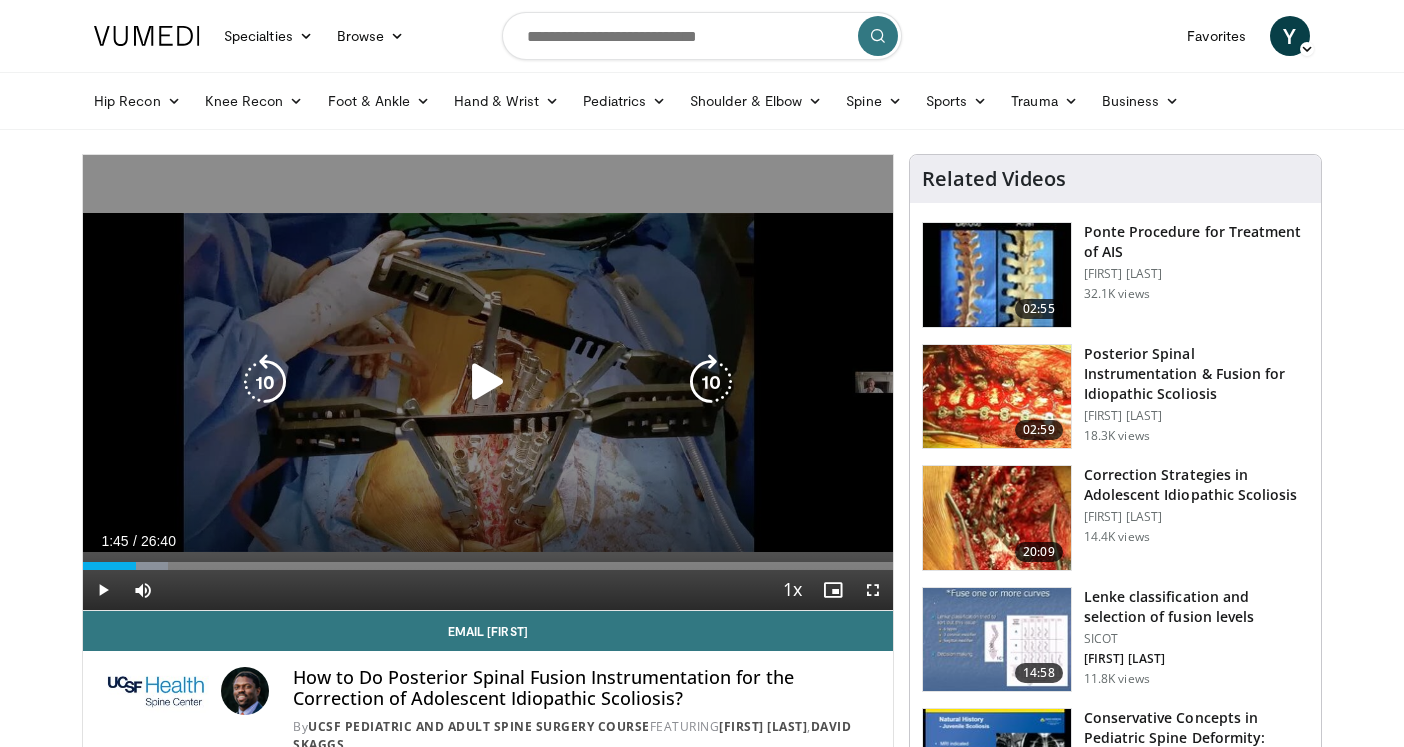click at bounding box center [488, 382] 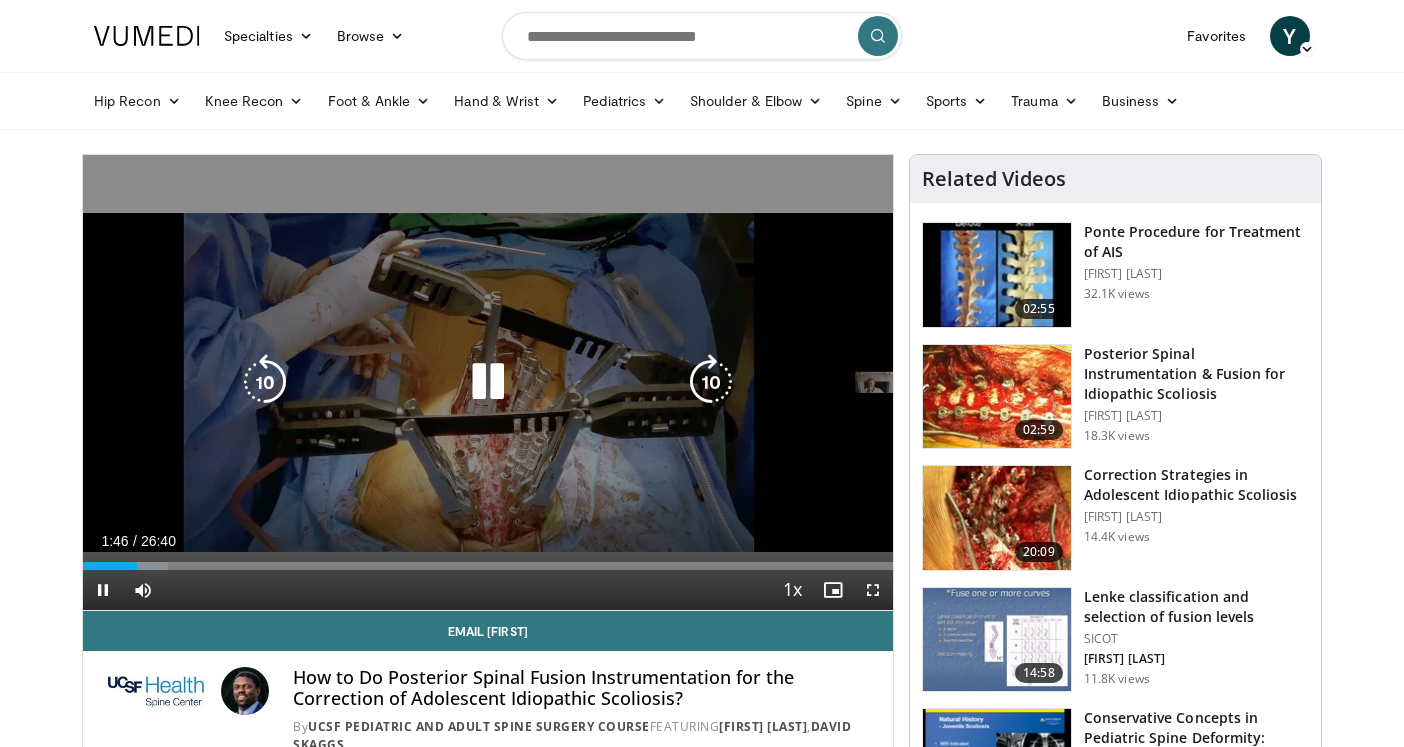 click at bounding box center [265, 382] 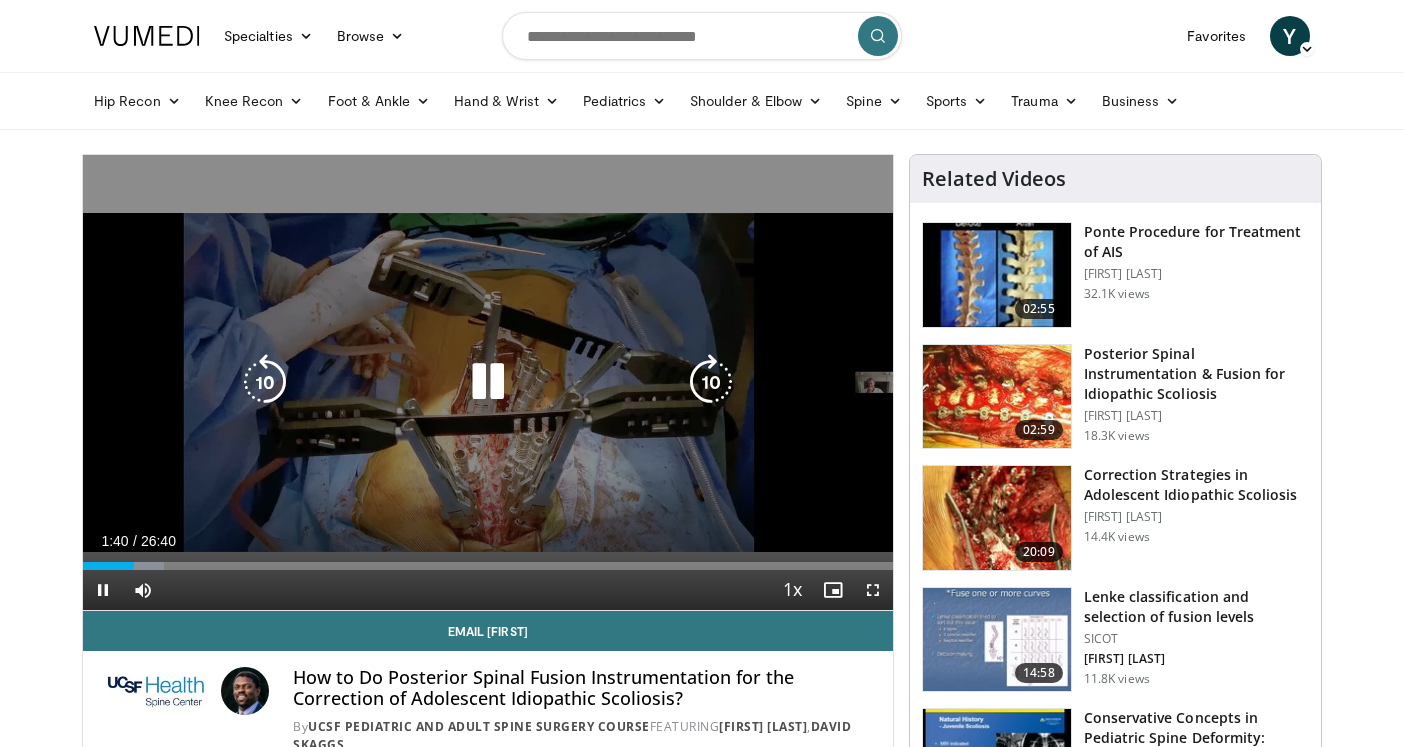 click at bounding box center (711, 382) 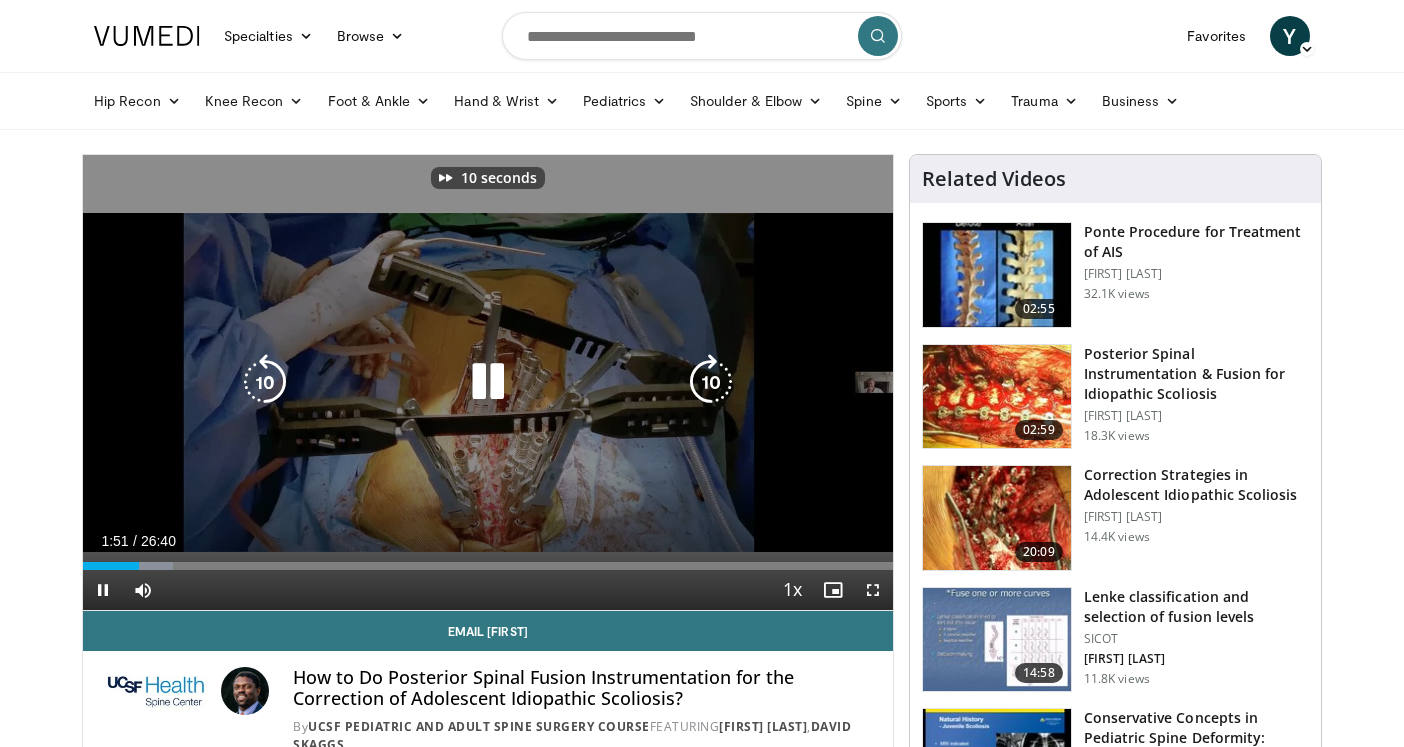 click at bounding box center (711, 382) 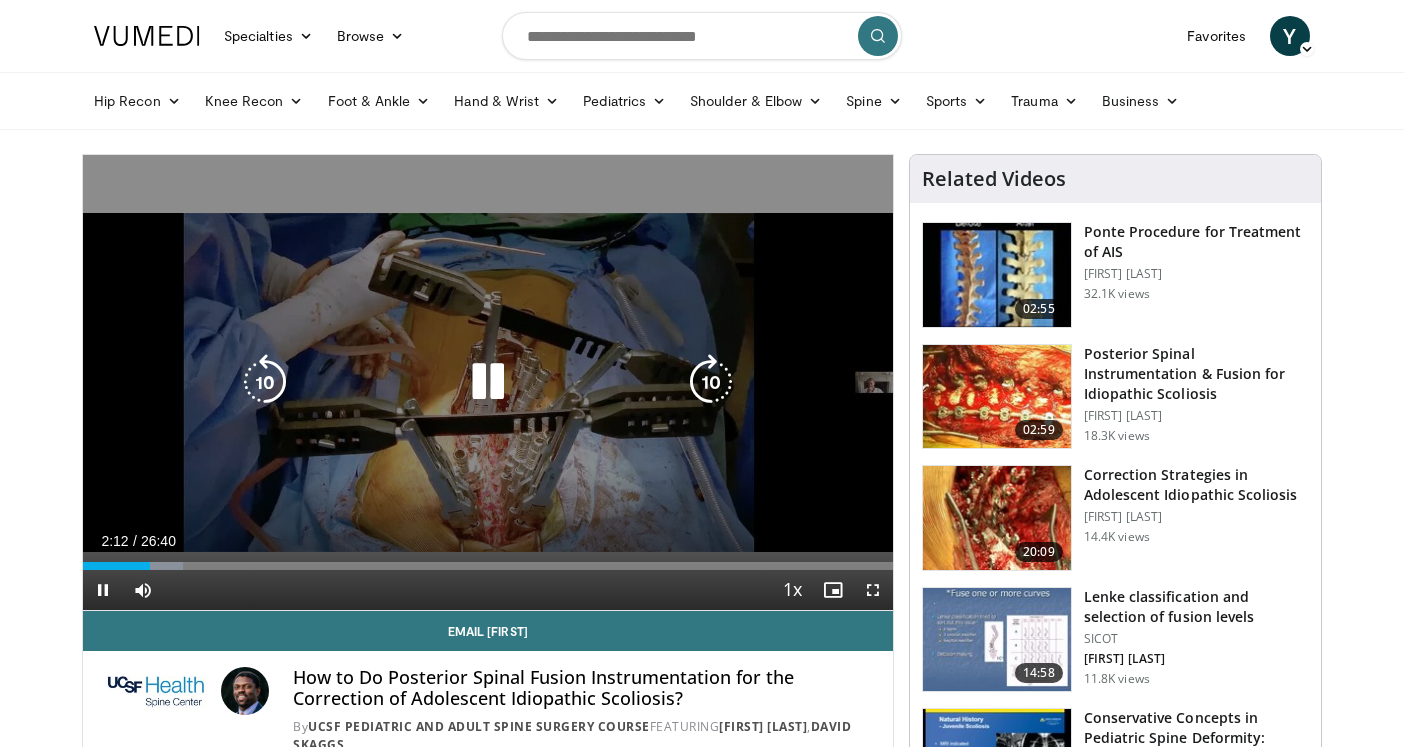 click at bounding box center [488, 382] 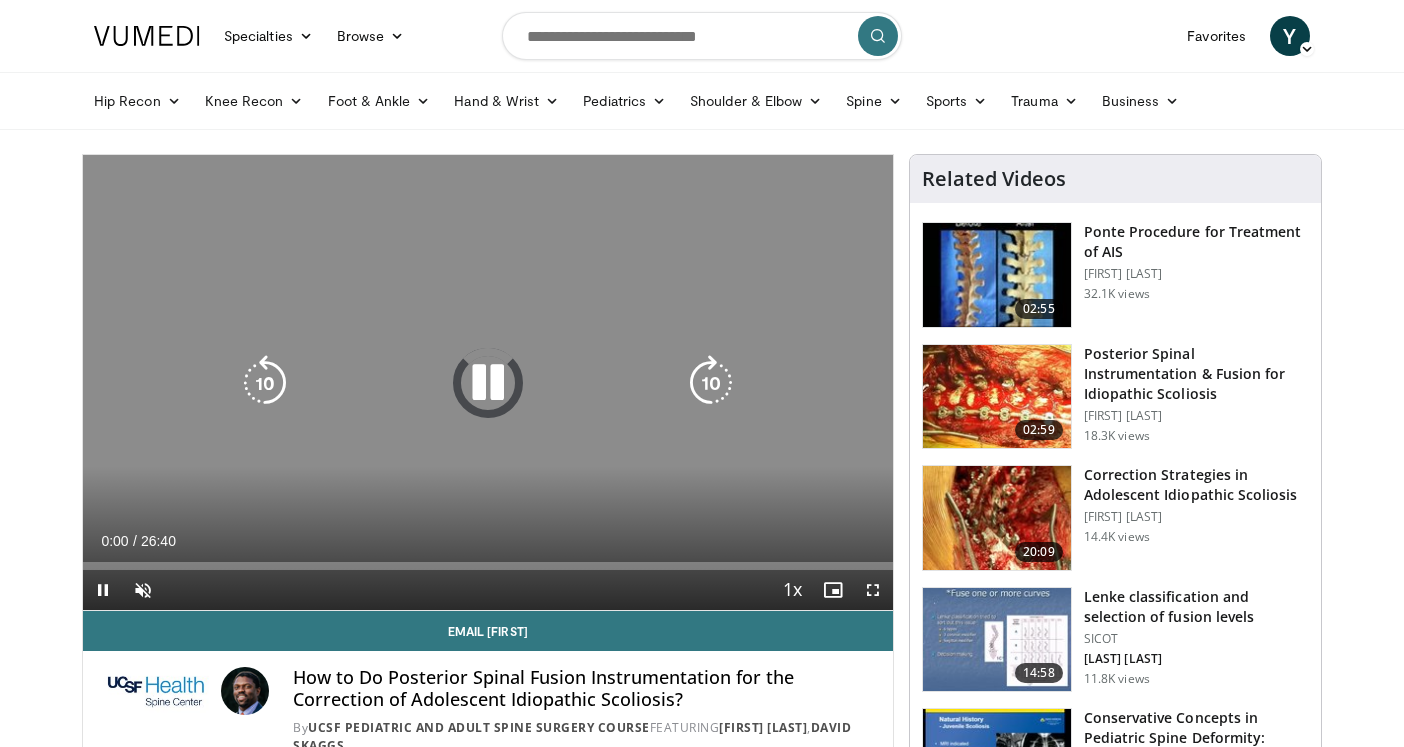 scroll, scrollTop: 0, scrollLeft: 0, axis: both 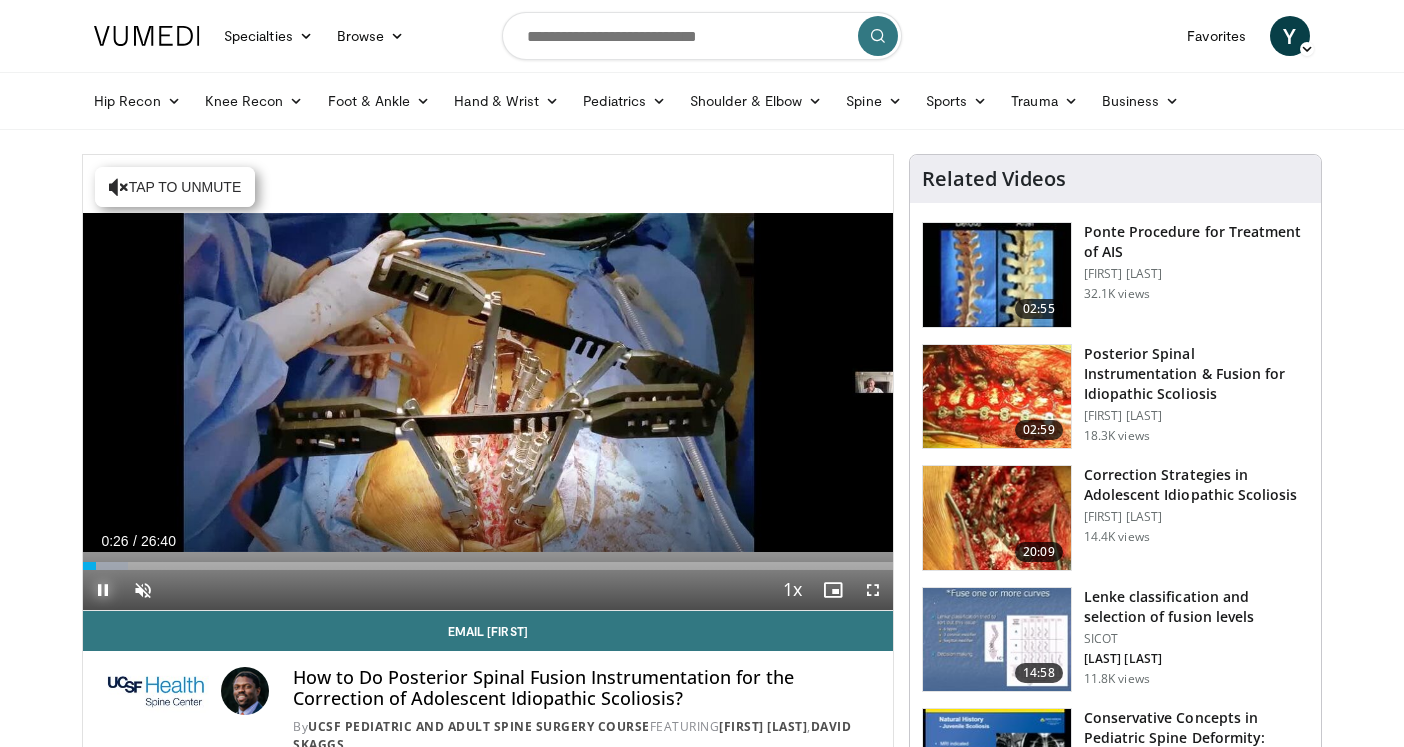 click at bounding box center [103, 590] 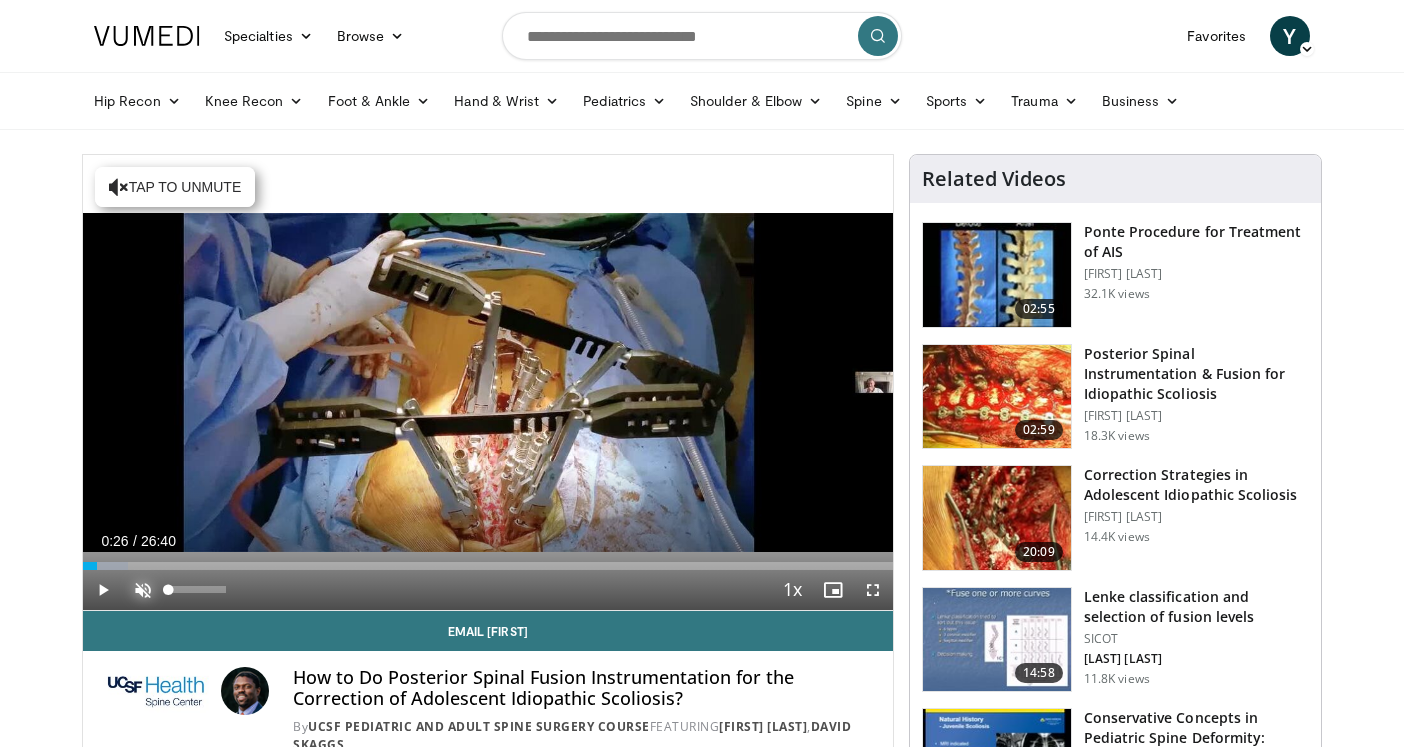 click at bounding box center (143, 590) 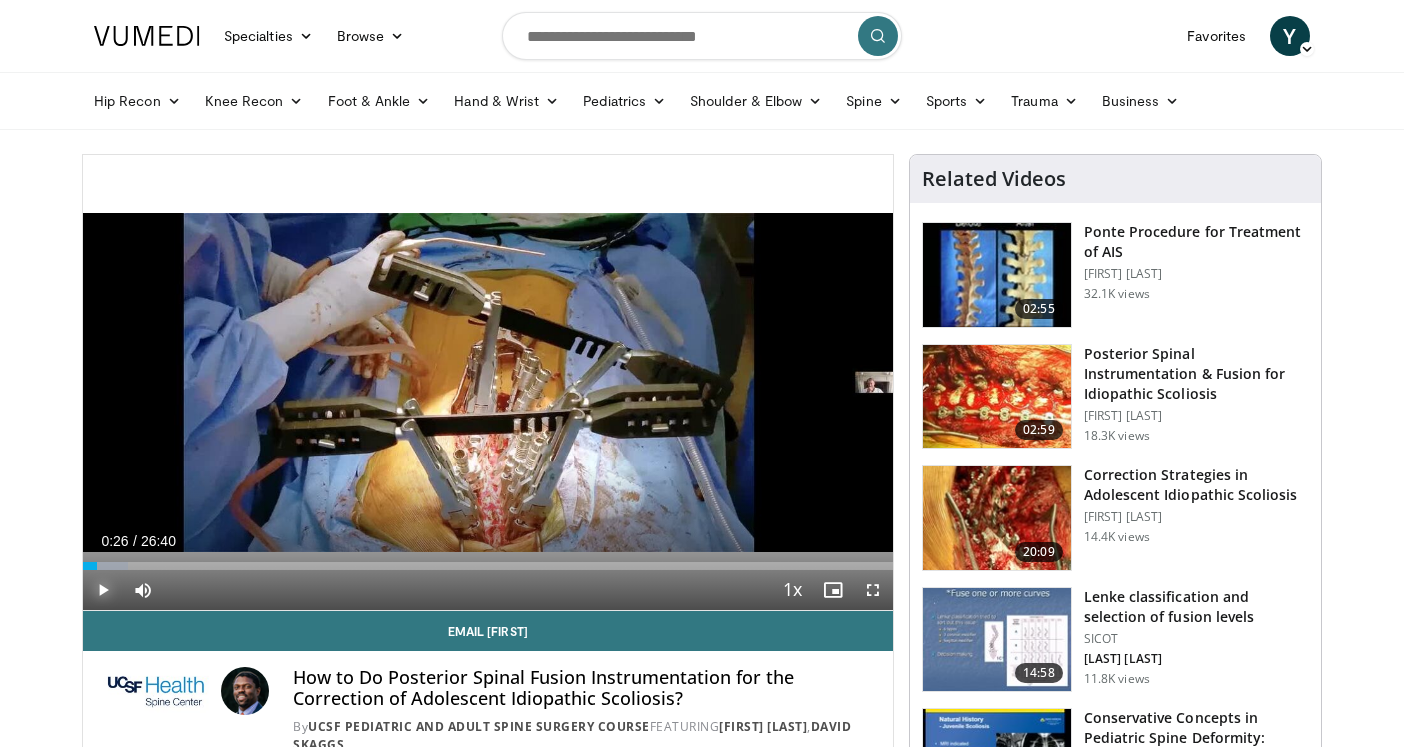 click at bounding box center (103, 590) 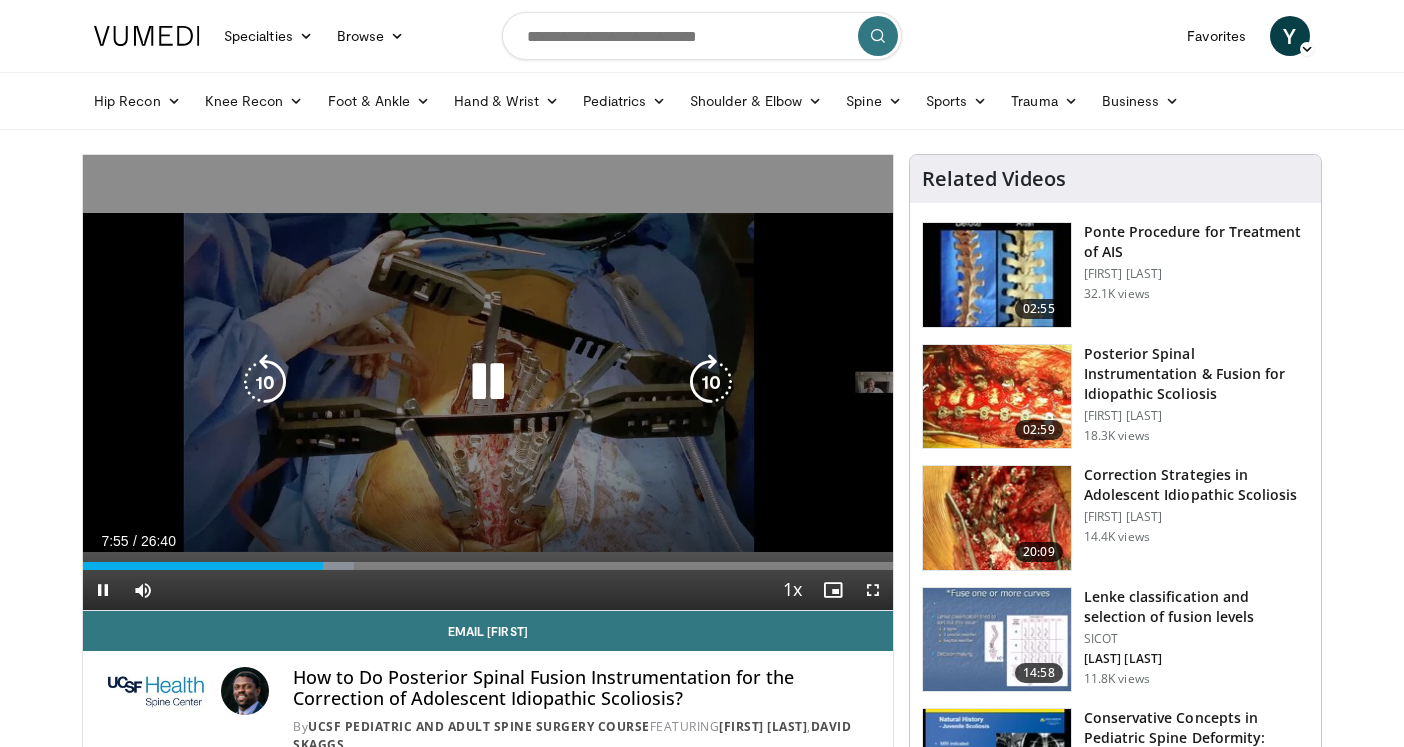 click at bounding box center (265, 382) 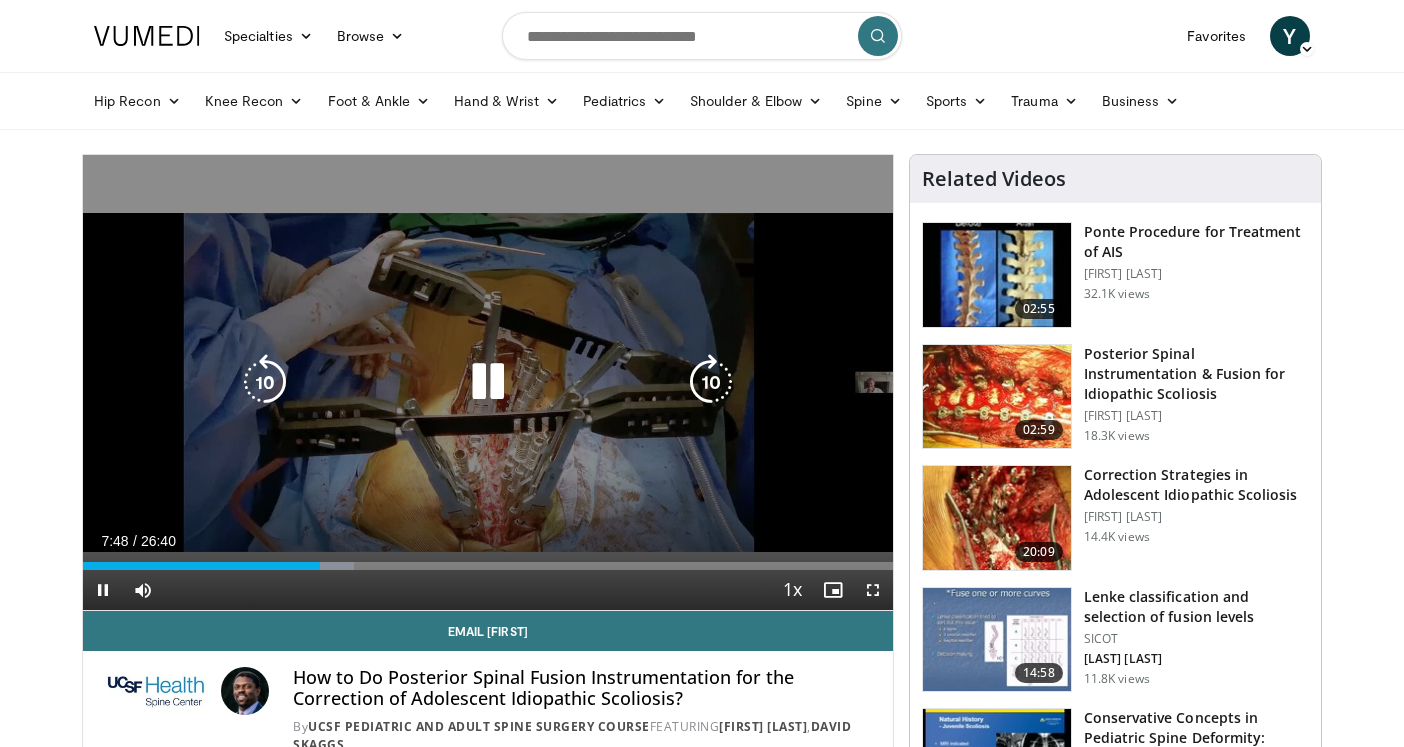 click at bounding box center [265, 382] 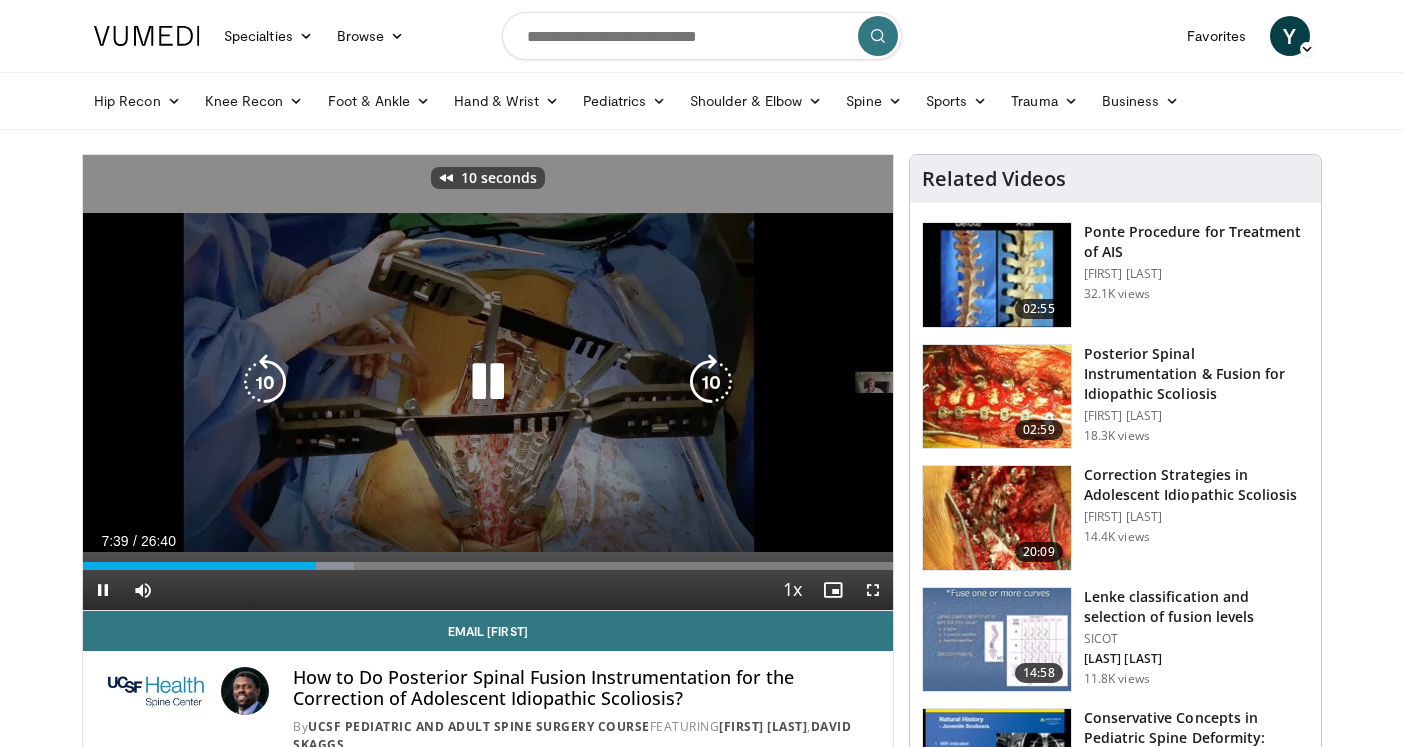click at bounding box center [488, 382] 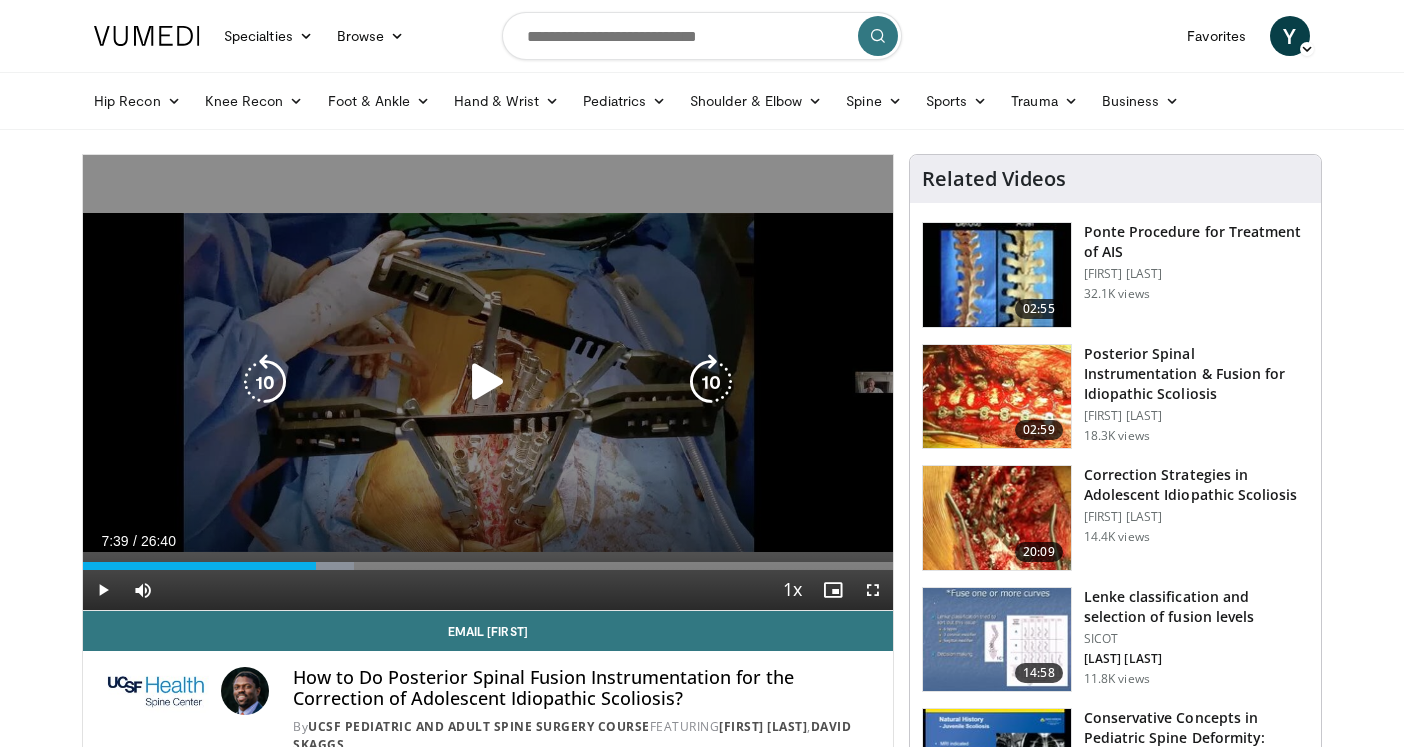 click at bounding box center [488, 382] 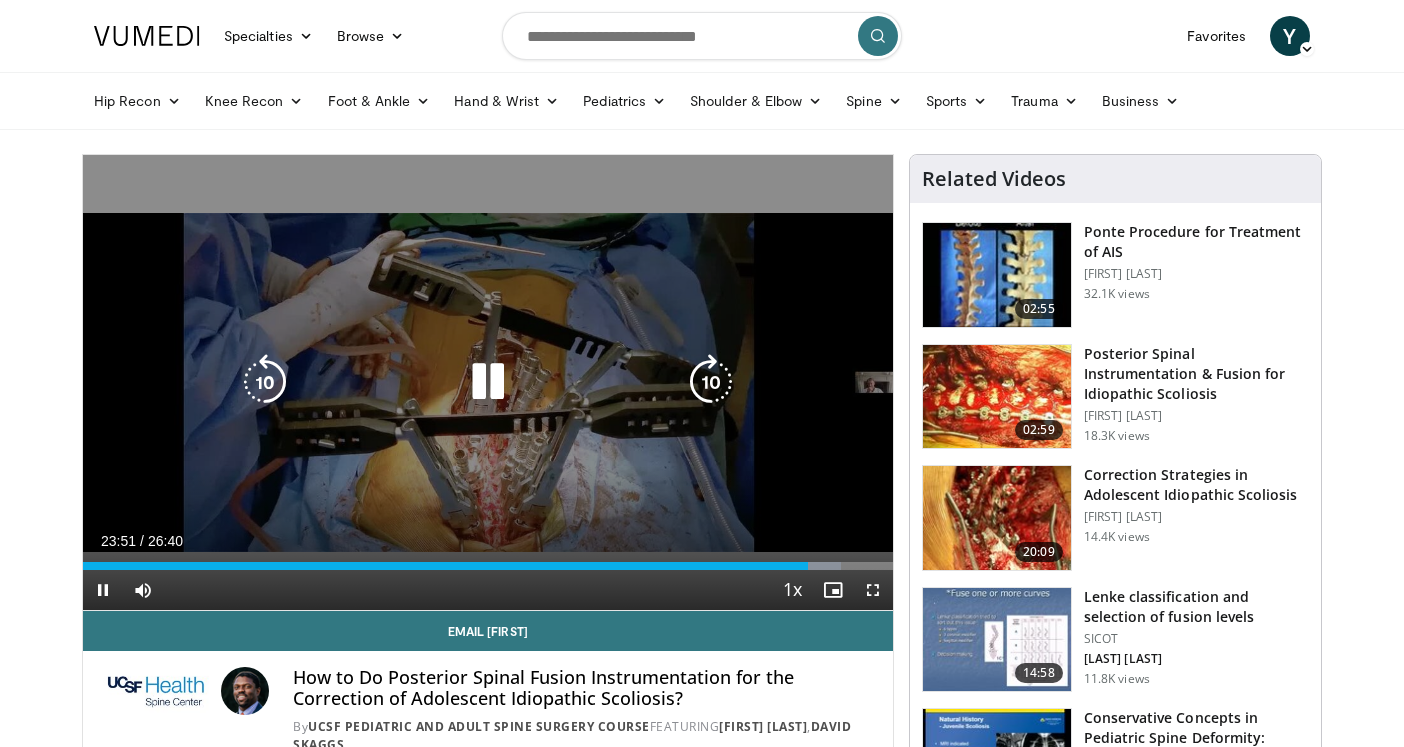 click at bounding box center [488, 382] 